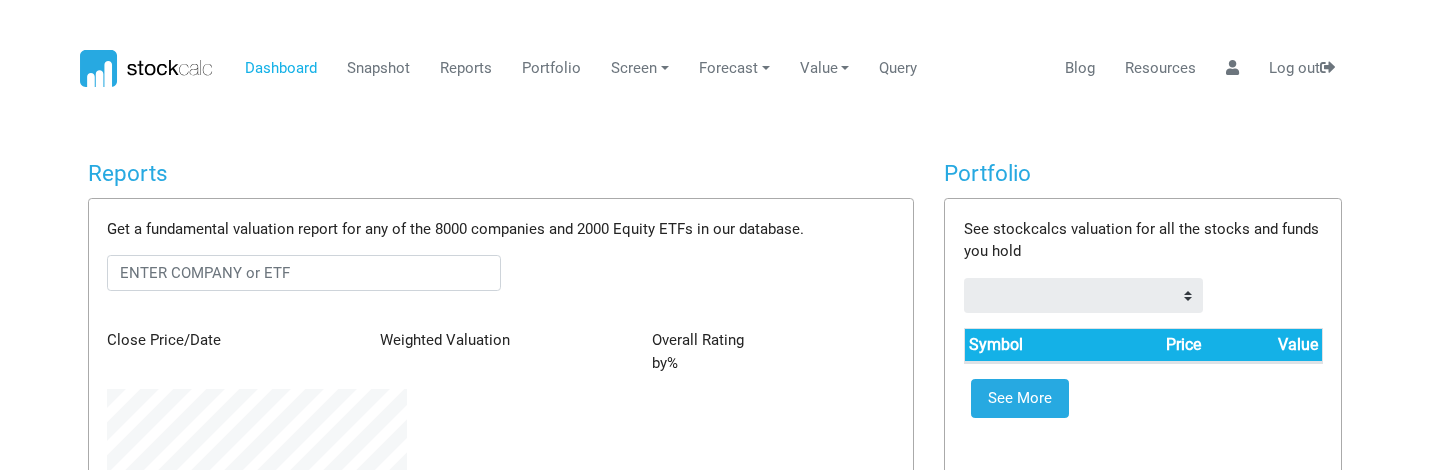 scroll, scrollTop: 0, scrollLeft: 0, axis: both 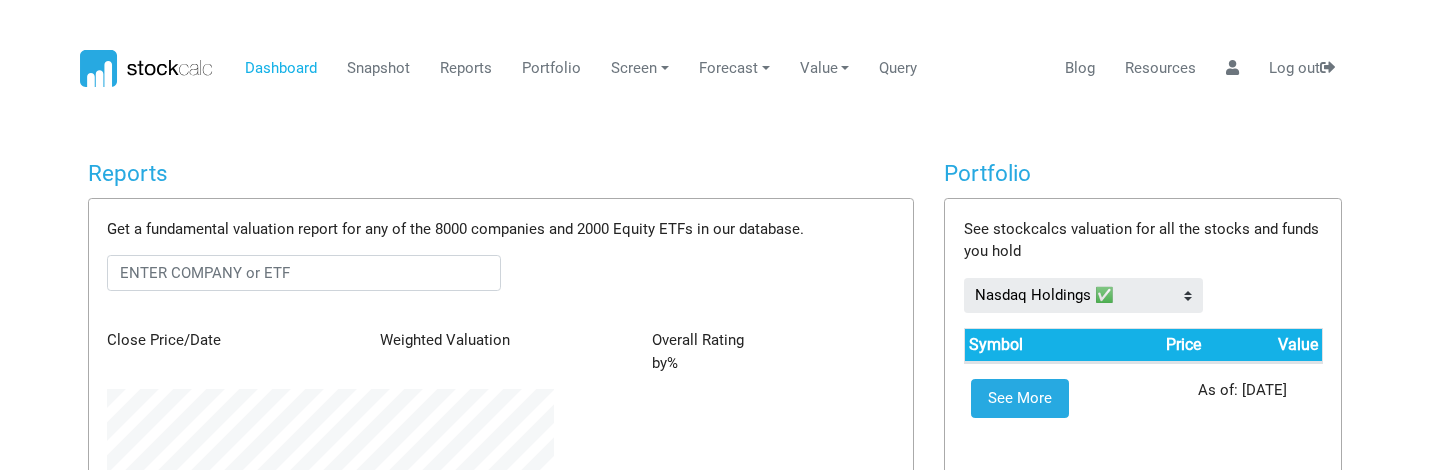 drag, startPoint x: 784, startPoint y: 401, endPoint x: 803, endPoint y: 379, distance: 29.068884 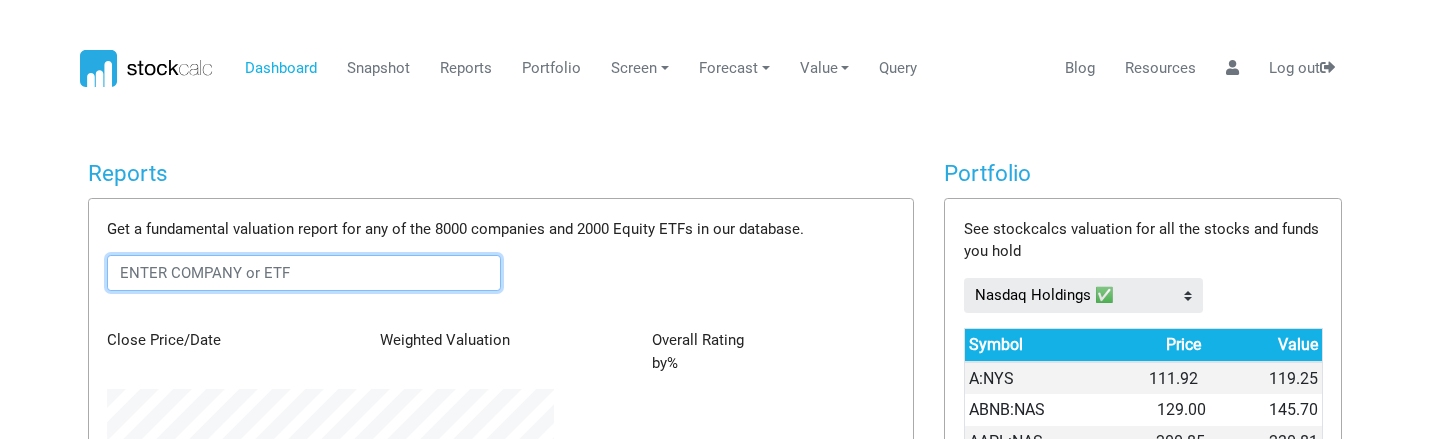 click at bounding box center [304, 273] 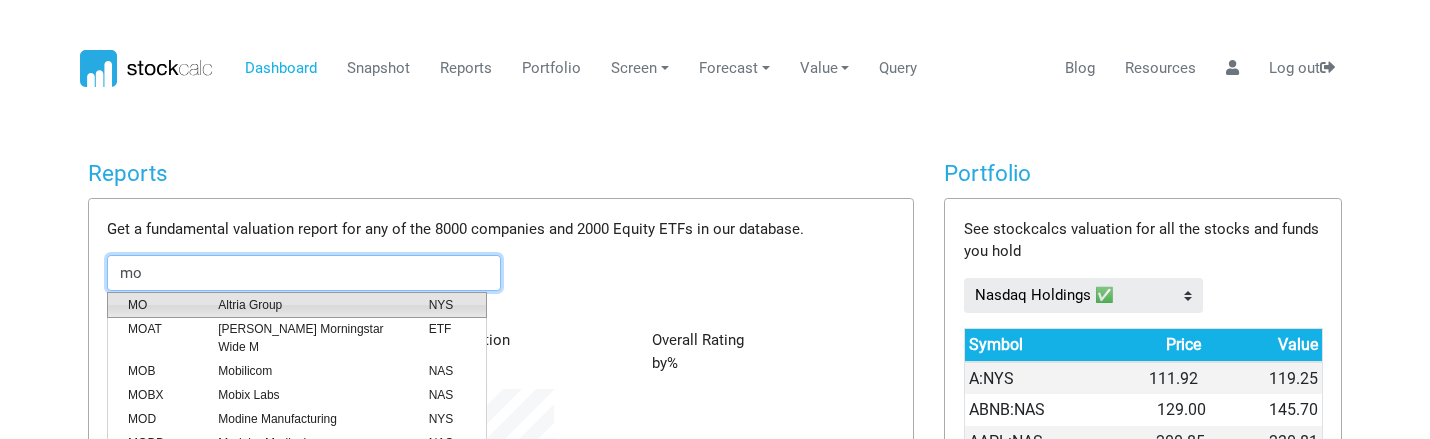 scroll, scrollTop: 999759, scrollLeft: 999523, axis: both 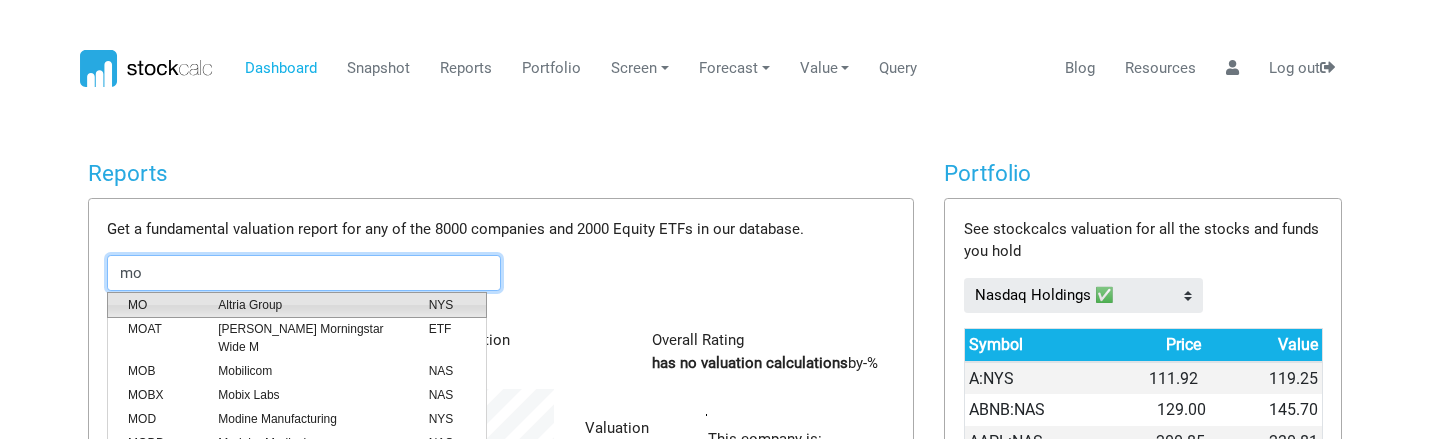 click on "Altria Group" at bounding box center [308, 305] 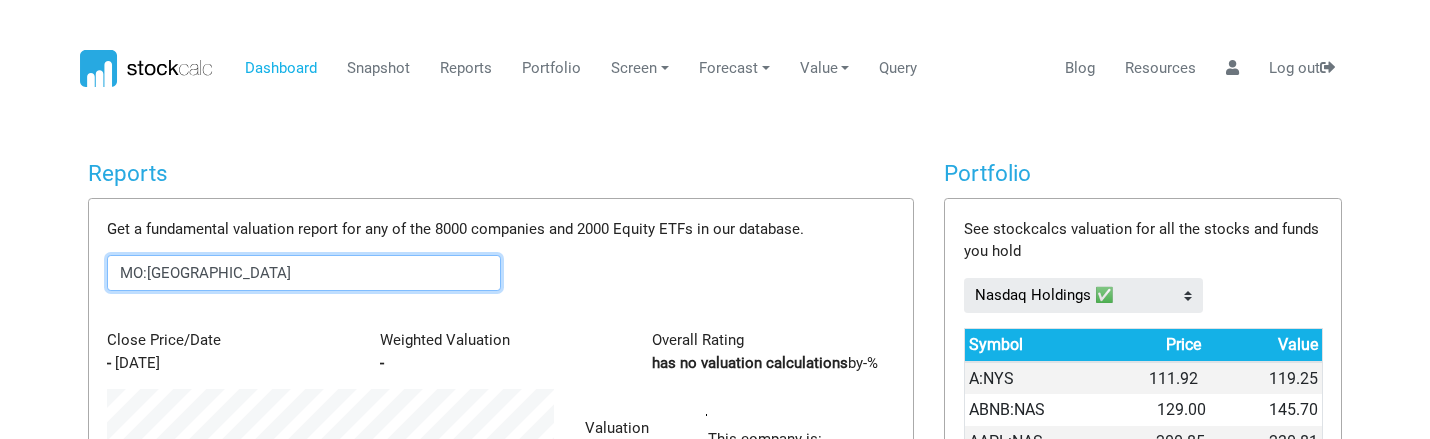scroll, scrollTop: 999759, scrollLeft: 999523, axis: both 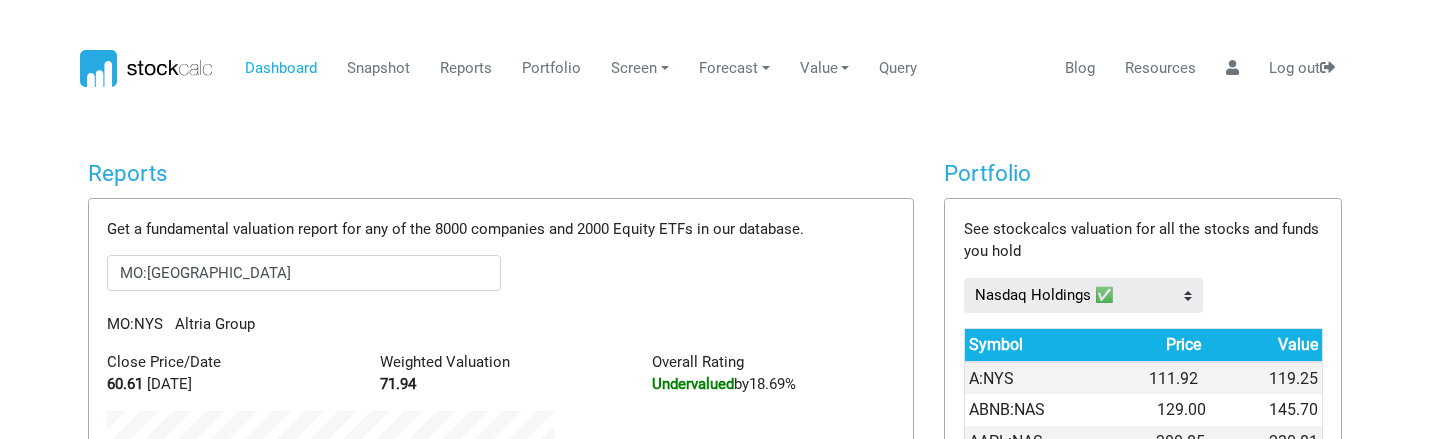 click on "Portfolio" at bounding box center (1143, 173) 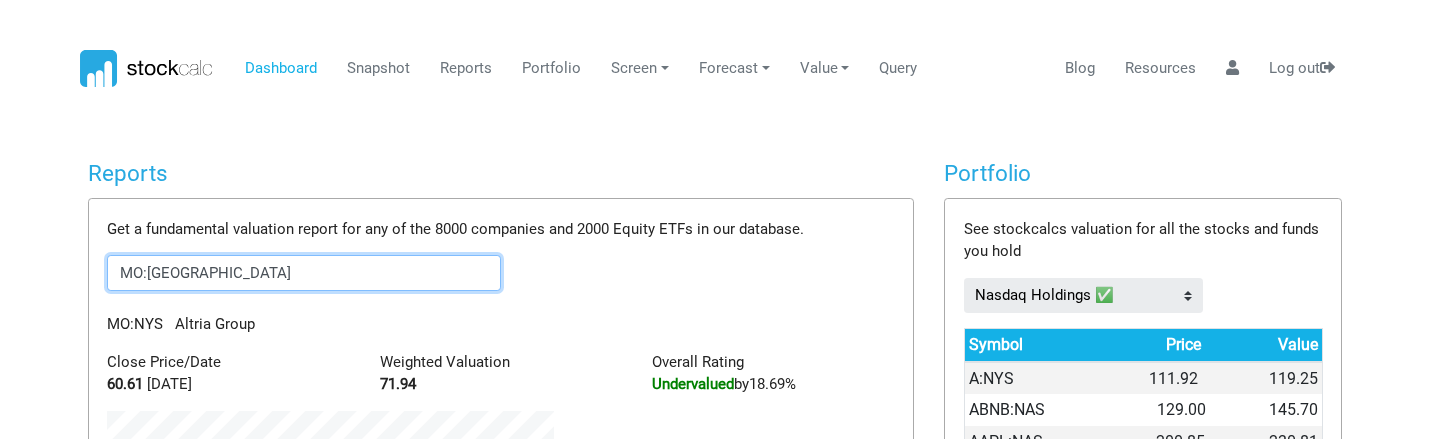 drag, startPoint x: 356, startPoint y: 283, endPoint x: -1, endPoint y: 266, distance: 357.40454 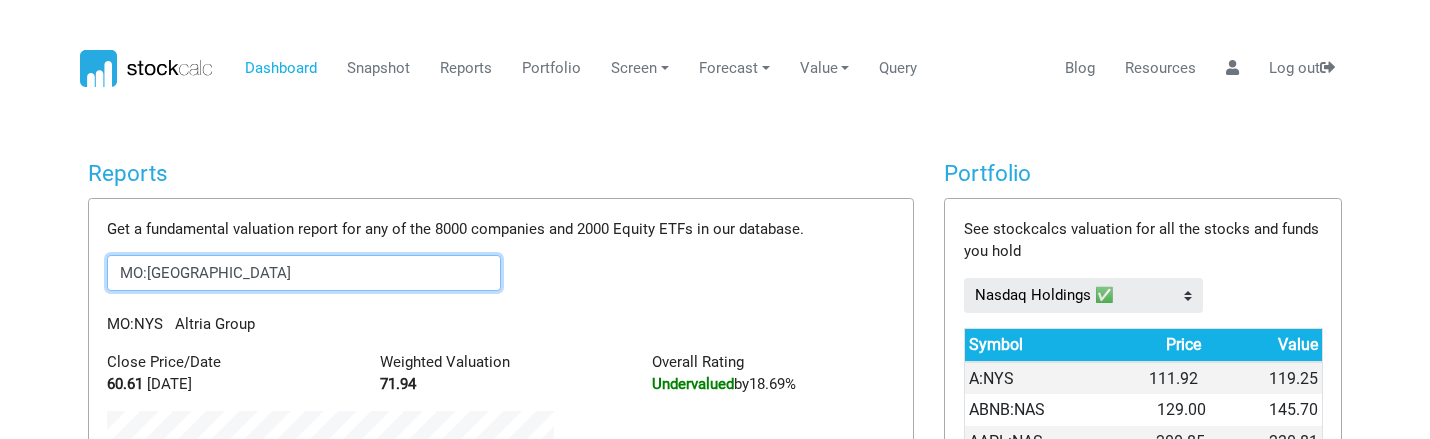 click on "Dashboard
Snapshot
Reports
Portfolio
Screen
Stock Screener
Sector ETF Industry Value" at bounding box center (715, 219) 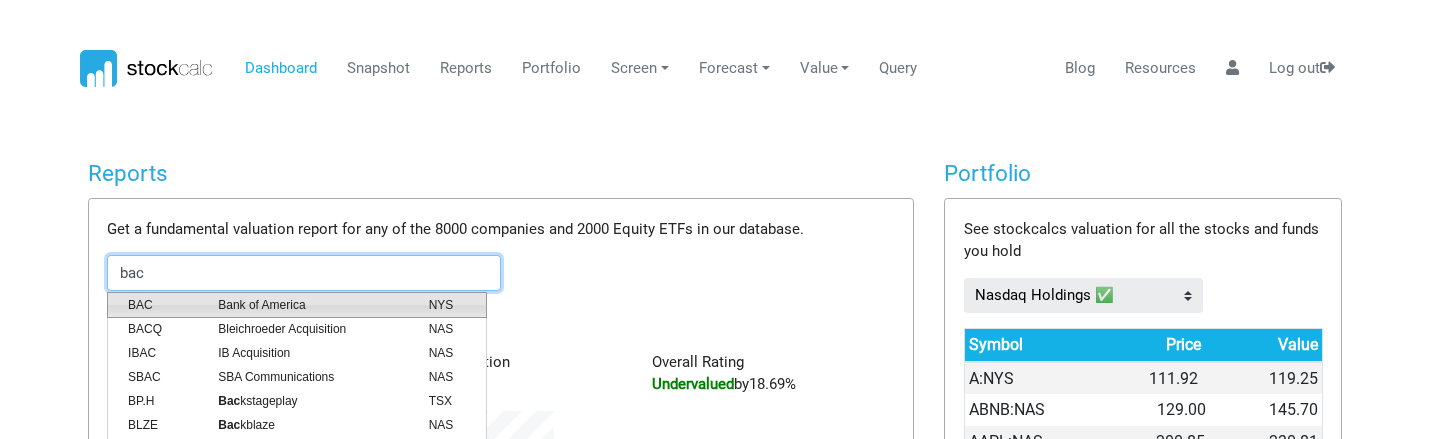click on "Bank of America" at bounding box center [308, 305] 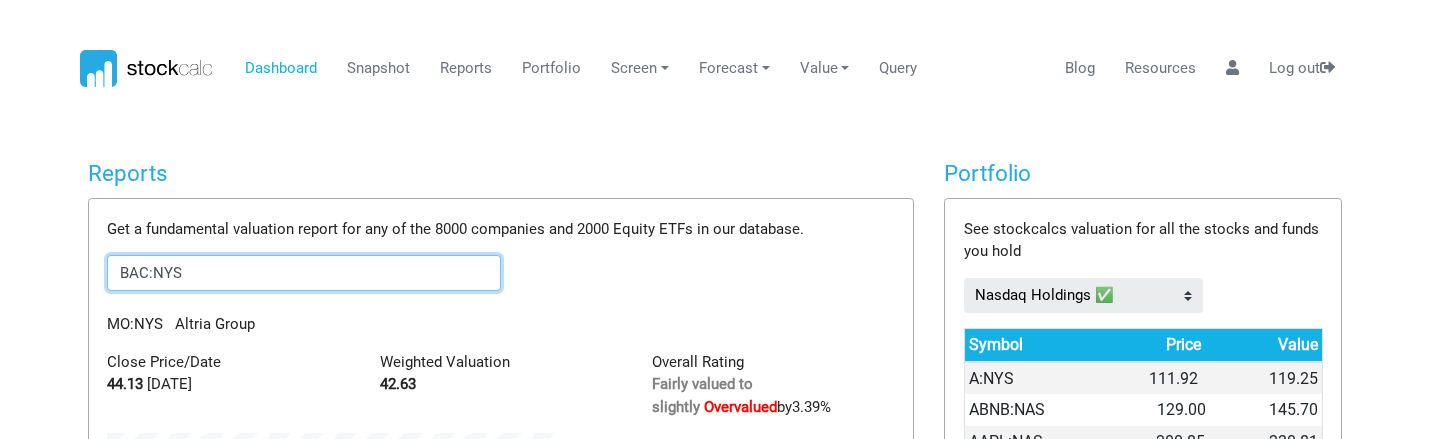 scroll, scrollTop: 0, scrollLeft: 0, axis: both 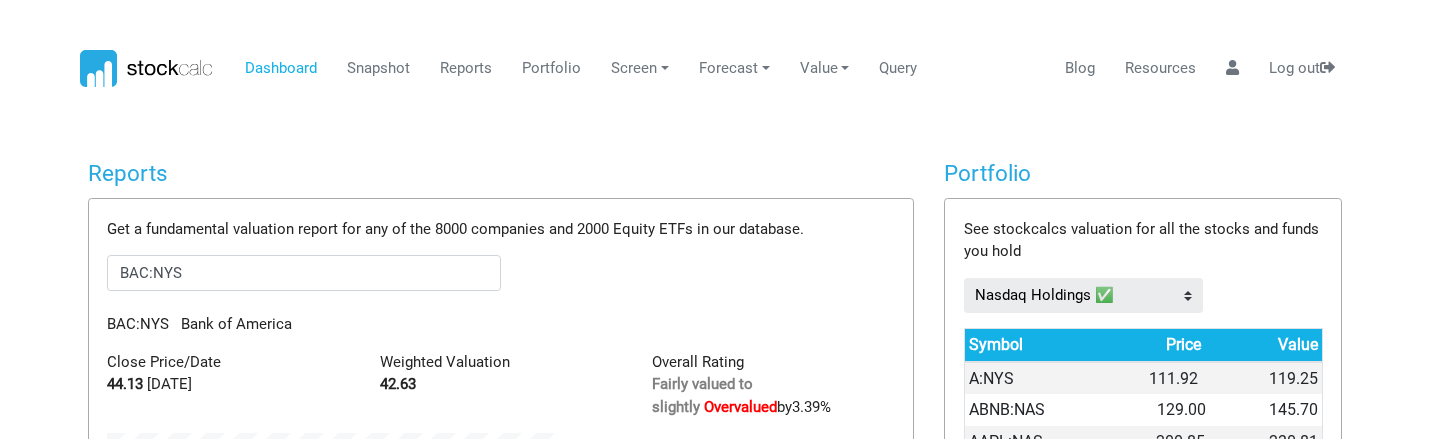 click on "Dashboard
Snapshot
Reports
Portfolio
Screen
Stock Screener
Sector ETF Industry Top Picks" at bounding box center [715, 219] 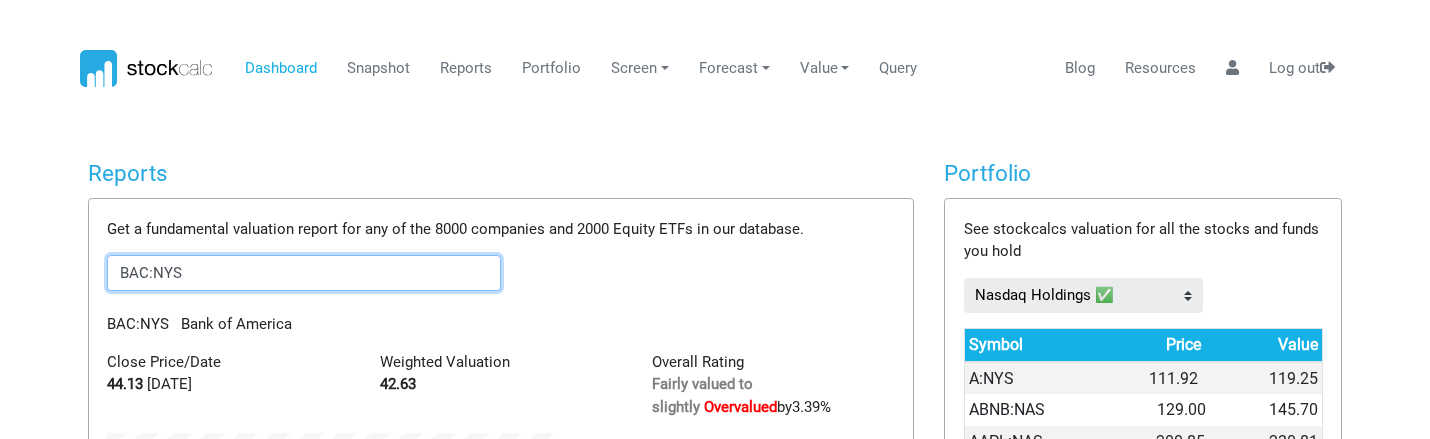 drag, startPoint x: 351, startPoint y: 267, endPoint x: -1, endPoint y: 268, distance: 352.00143 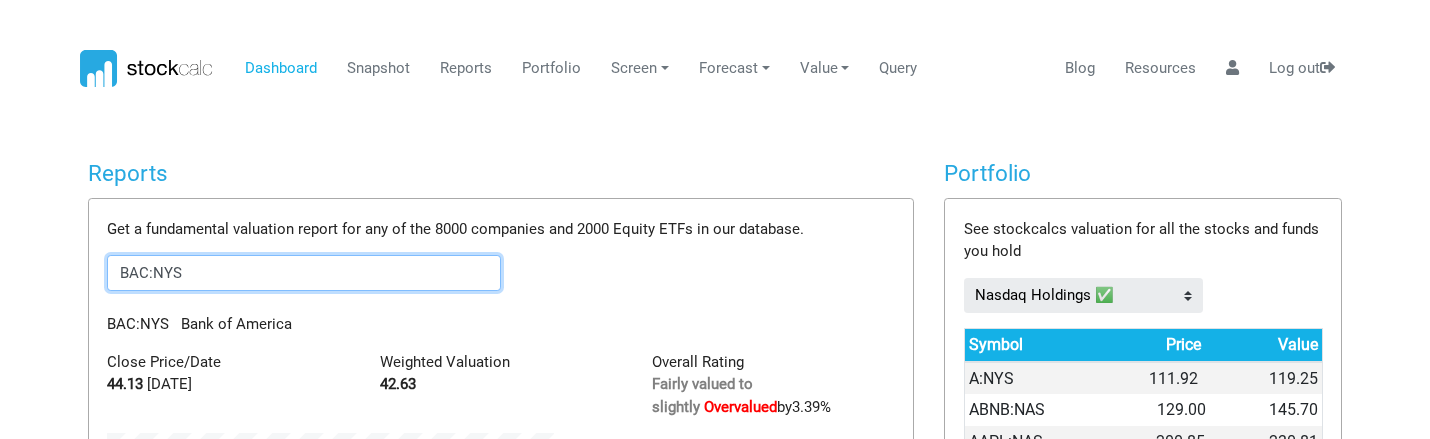 click on "Dashboard
Snapshot
Reports
Portfolio
Screen
Stock Screener
Sector ETF Industry Value" at bounding box center [715, 219] 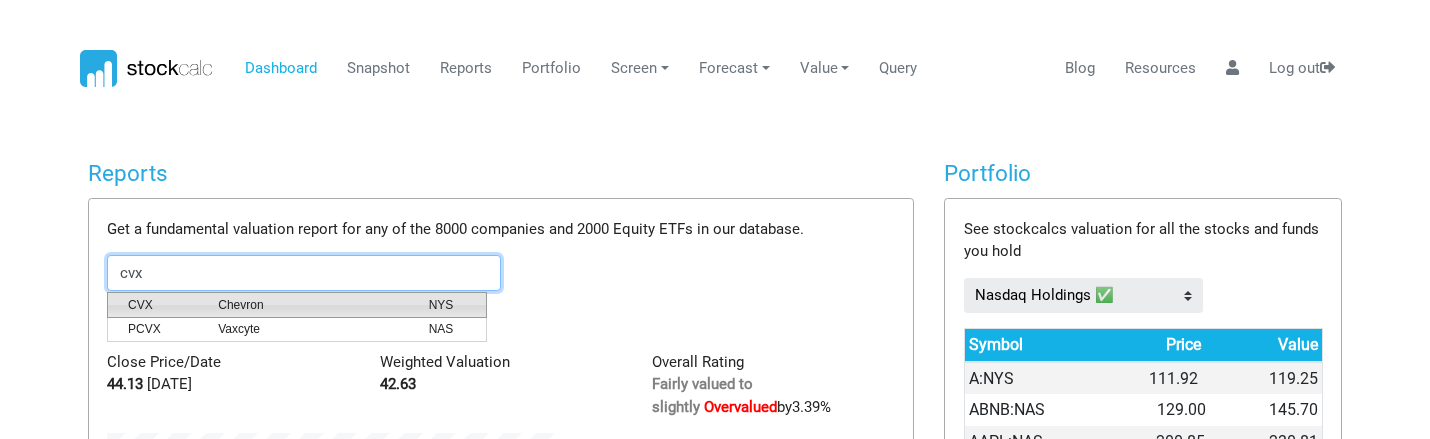 click on "Chevron" at bounding box center [308, 305] 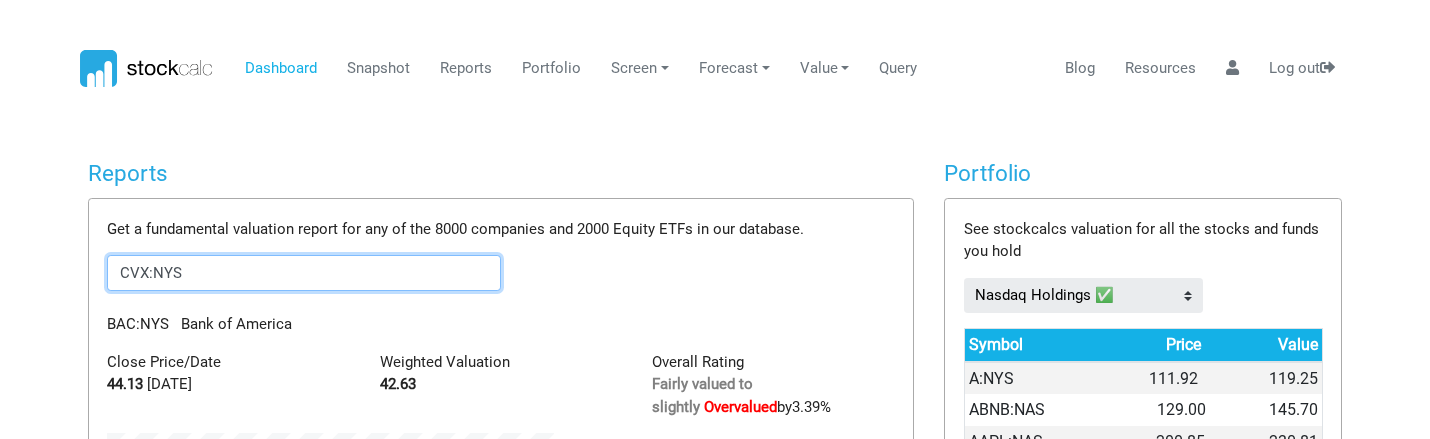 scroll, scrollTop: 0, scrollLeft: 0, axis: both 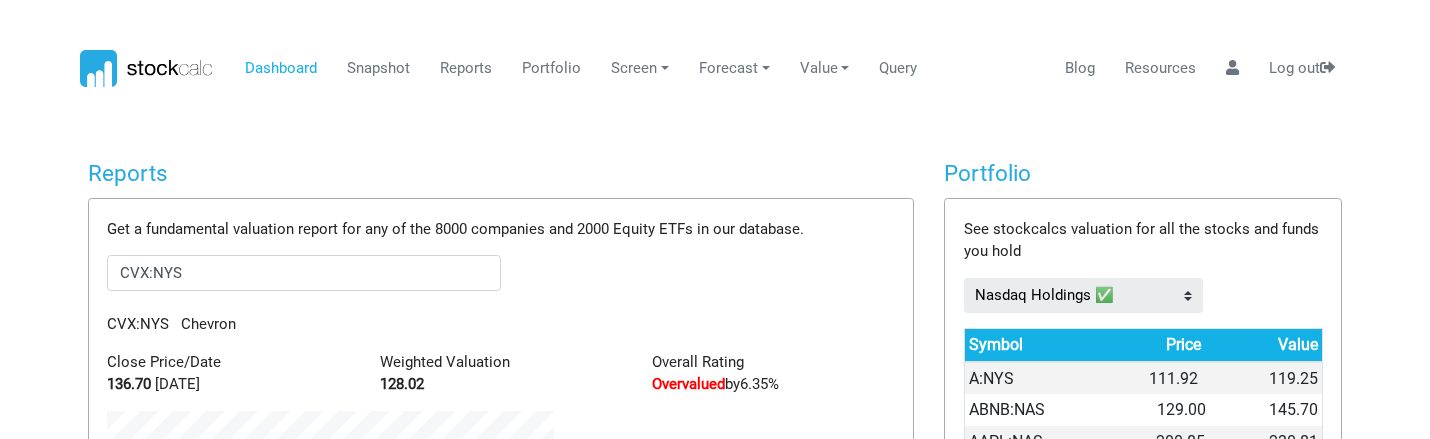 click on "Reports" at bounding box center [501, 173] 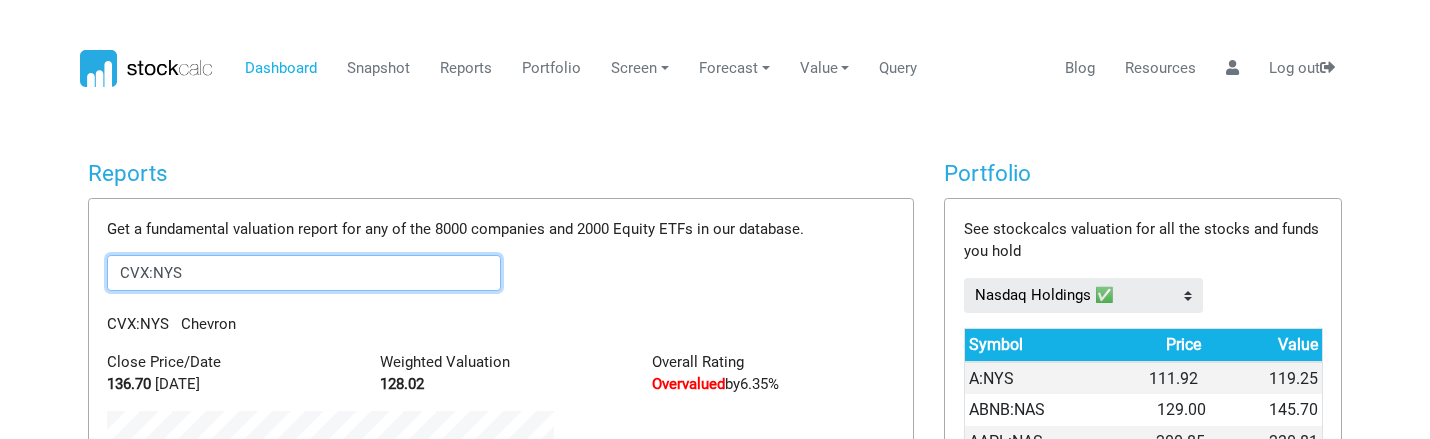 drag, startPoint x: 313, startPoint y: 278, endPoint x: 76, endPoint y: 269, distance: 237.17082 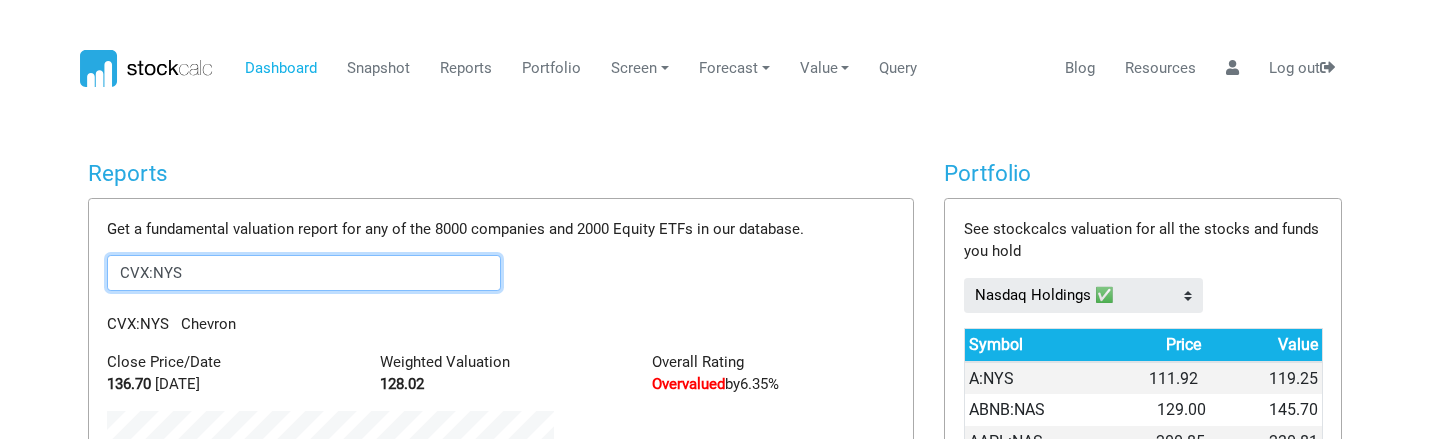 click on "Reports
Get a fundamental valuation report for any of the 8000 companies and 2000 Equity ETFs in our database.
CVX:NYS
CVX:NYS   Chevron
Close Price/Date 136.70   [DATE]
Weighted Valuation 128.02
Overall Rating Overvalued  by  6.35 %
﻿" at bounding box center (501, 504) 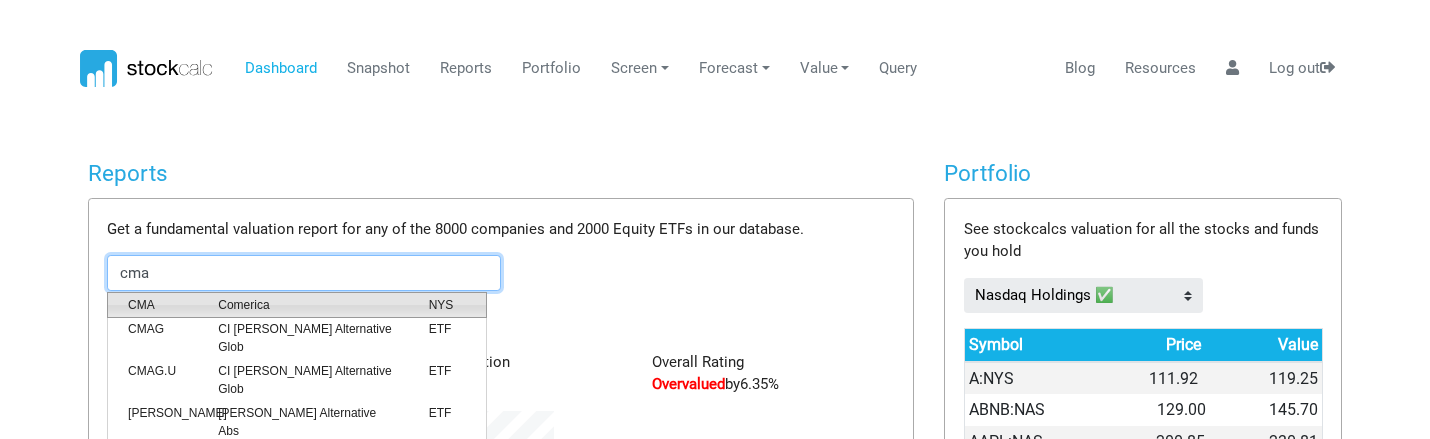 click on "Comerica" at bounding box center [308, 305] 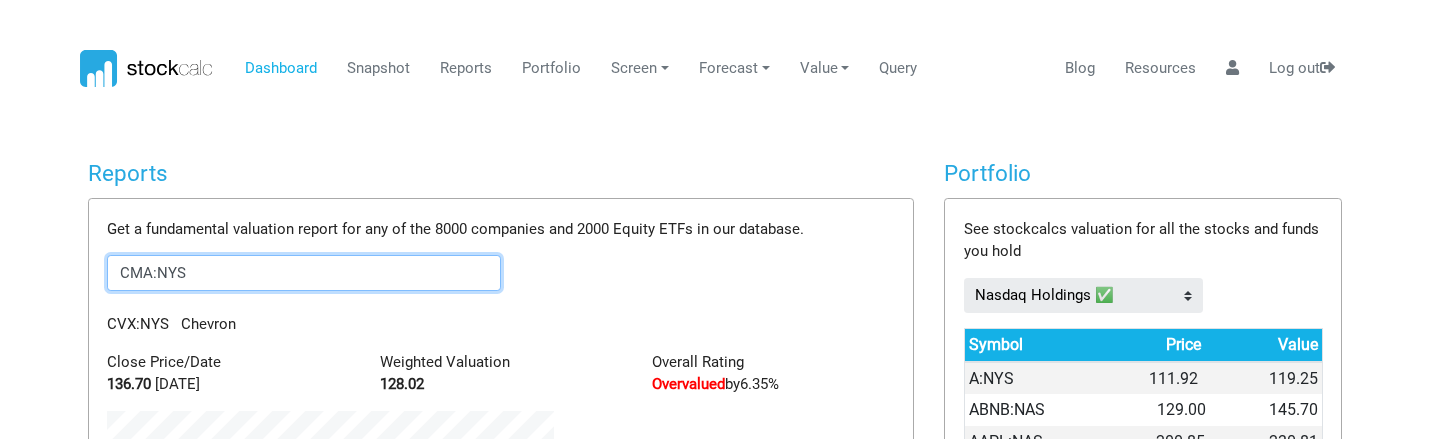 scroll, scrollTop: 0, scrollLeft: 0, axis: both 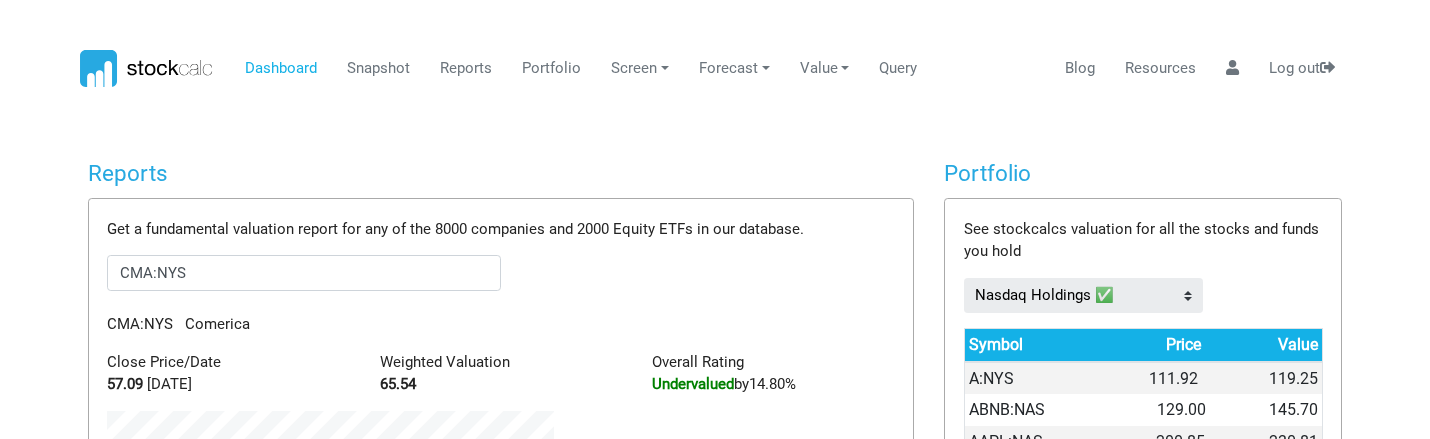 drag, startPoint x: 617, startPoint y: 160, endPoint x: 564, endPoint y: 181, distance: 57.00877 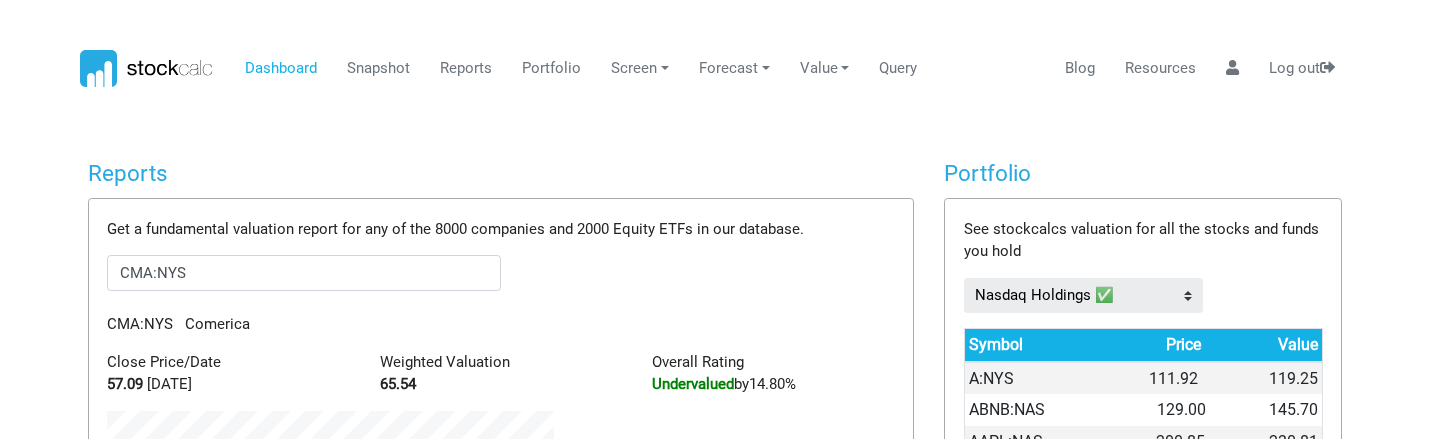 click on "Reports" at bounding box center [501, 173] 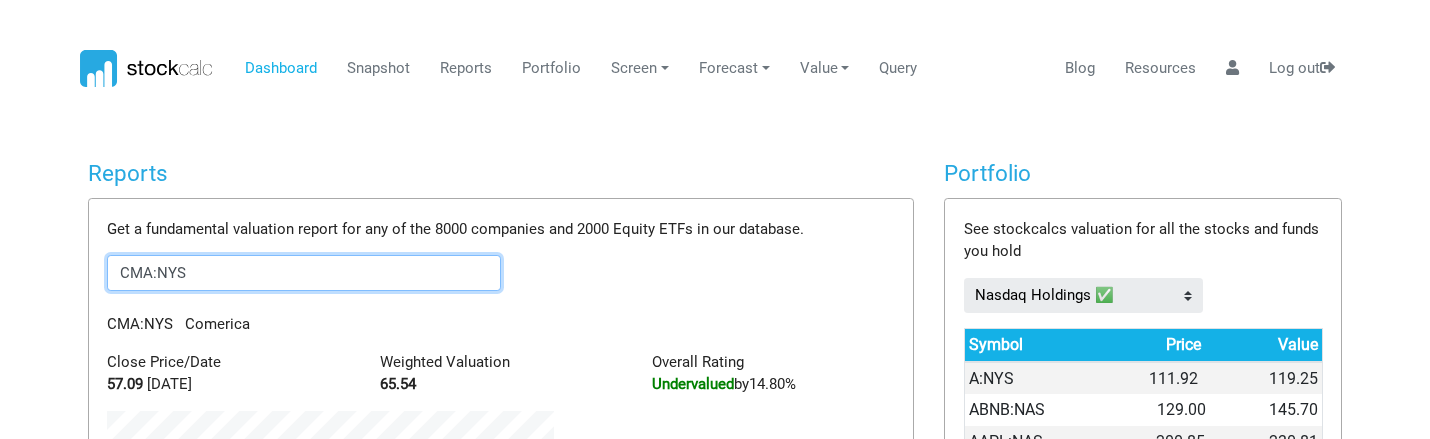 drag, startPoint x: 215, startPoint y: 281, endPoint x: 35, endPoint y: 271, distance: 180.27756 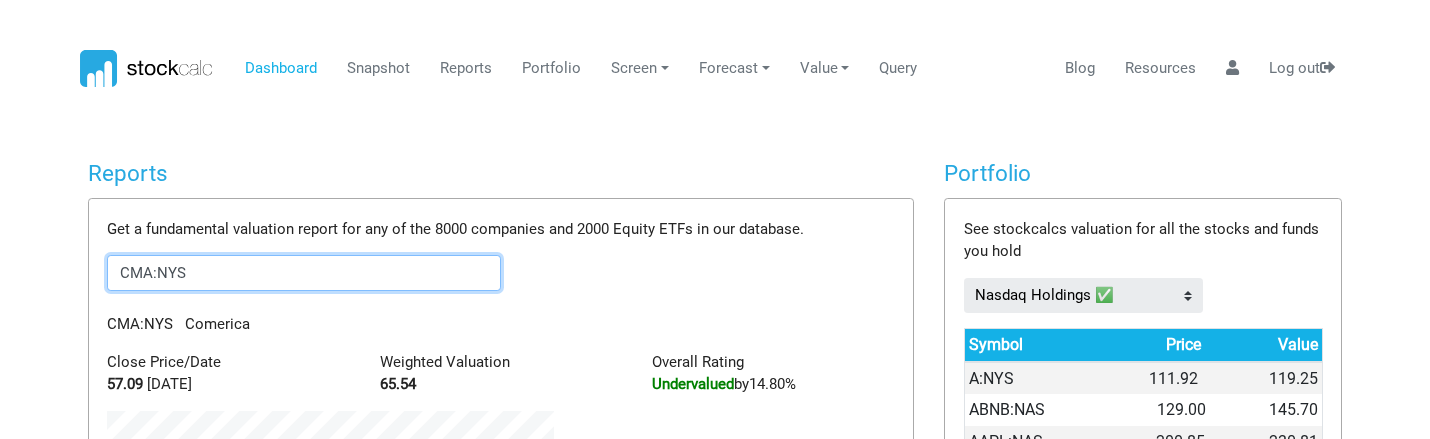 click on "Dashboard
Snapshot
Reports
Portfolio
Screen
Stock Screener
Sector ETF Industry Top Picks" at bounding box center (715, 219) 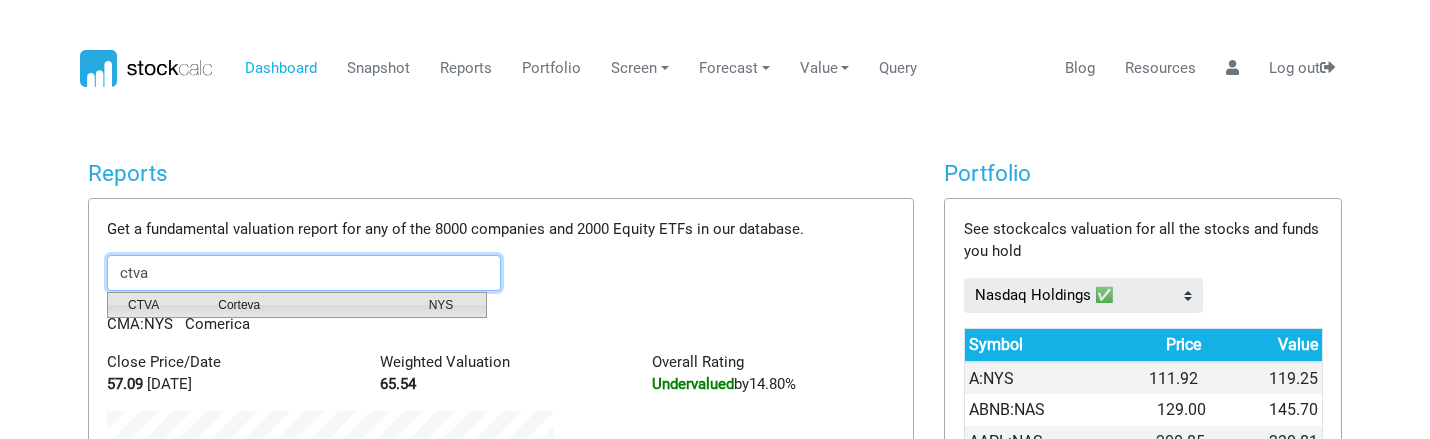 click on "Corteva" at bounding box center [308, 305] 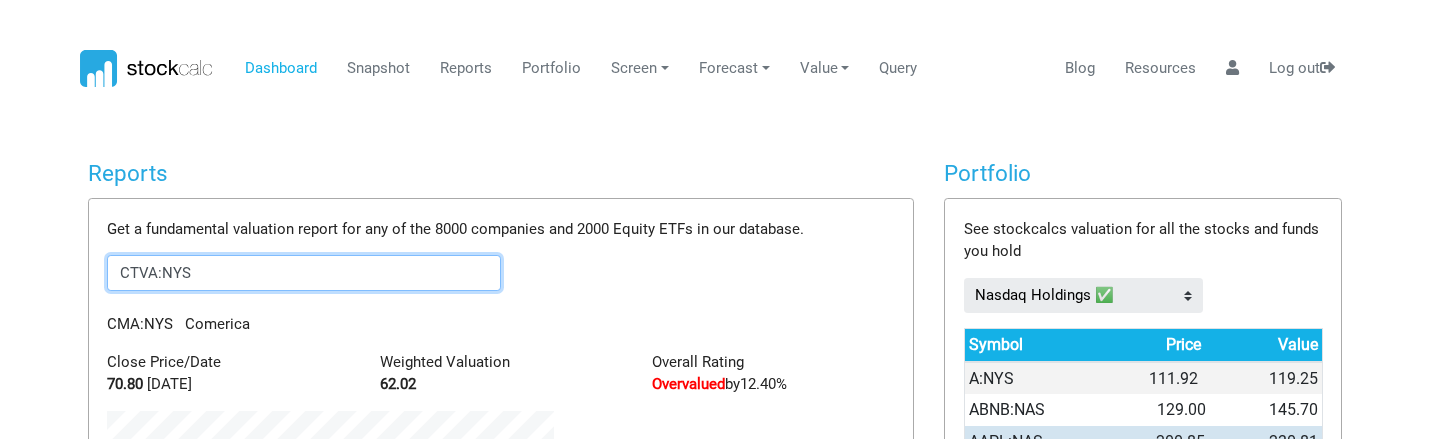 scroll, scrollTop: 999712, scrollLeft: 999523, axis: both 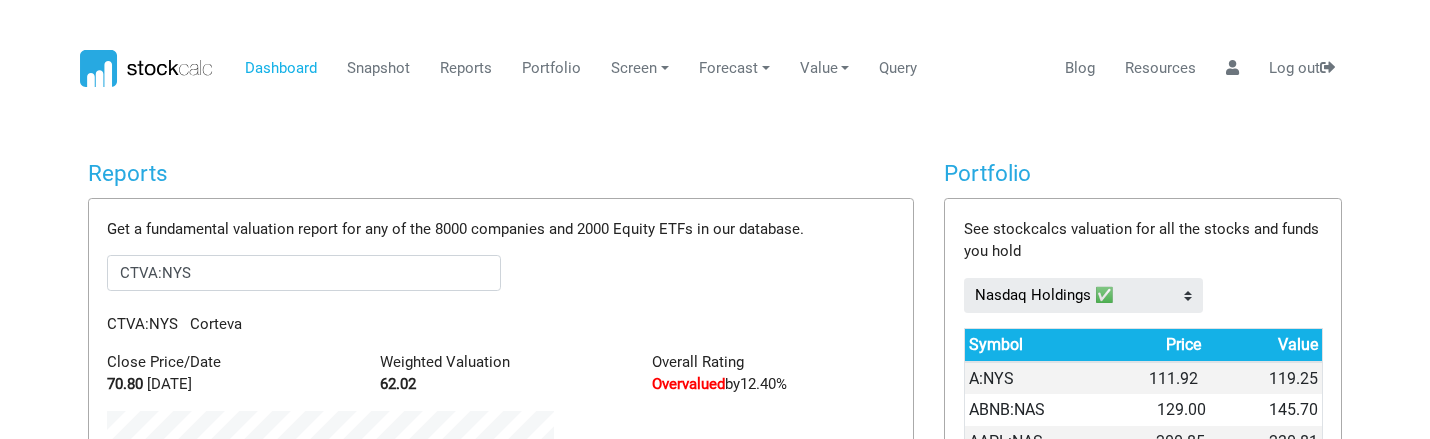 click on "Dashboard
Snapshot
Reports
Portfolio
Screen
Stock Screener
Sector ETF Industry Top Picks" at bounding box center [715, 219] 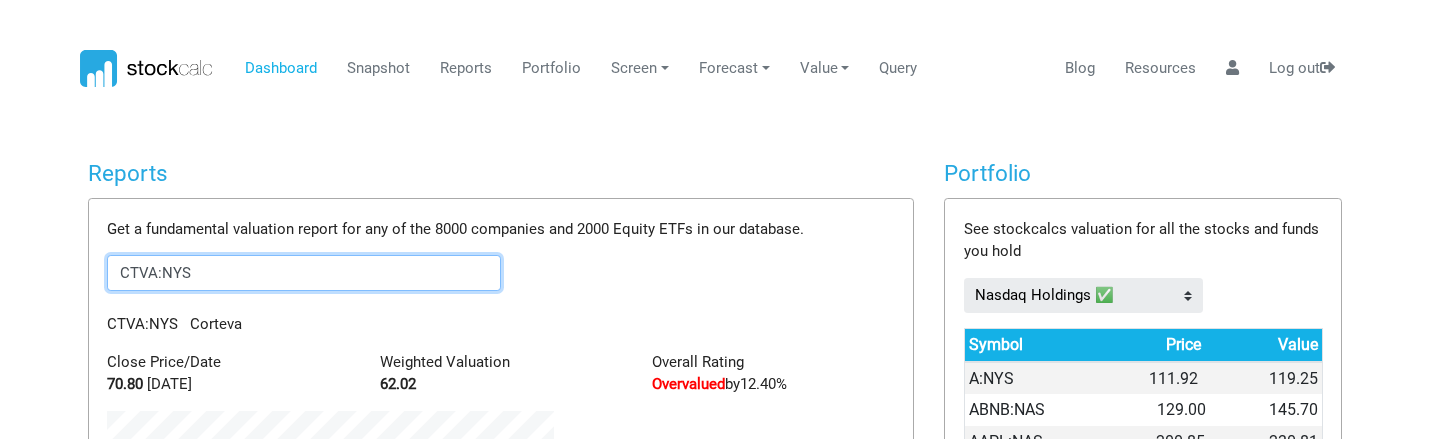 drag, startPoint x: 299, startPoint y: 265, endPoint x: 31, endPoint y: 251, distance: 268.36542 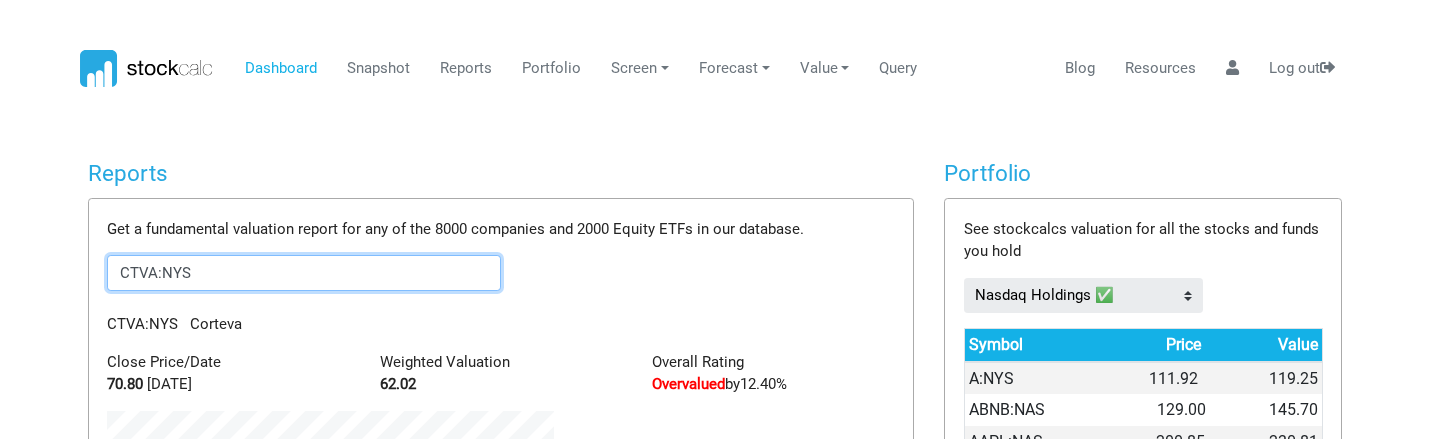 click on "Dashboard
Snapshot
Reports
Portfolio
Screen
Stock Screener
Sector ETF Industry Top Picks" at bounding box center (715, 219) 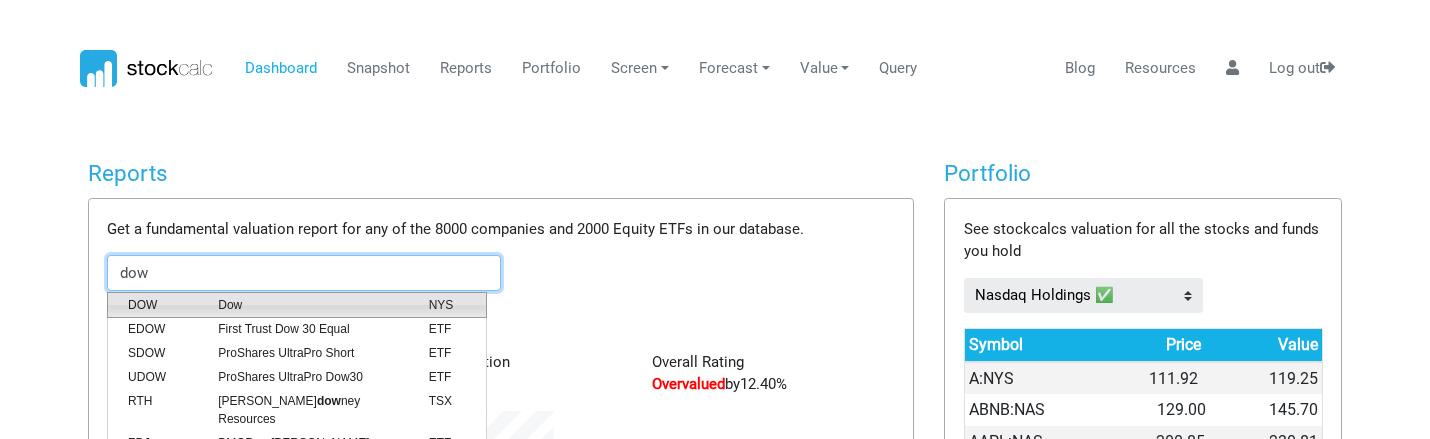 click on "Dow" at bounding box center [308, 305] 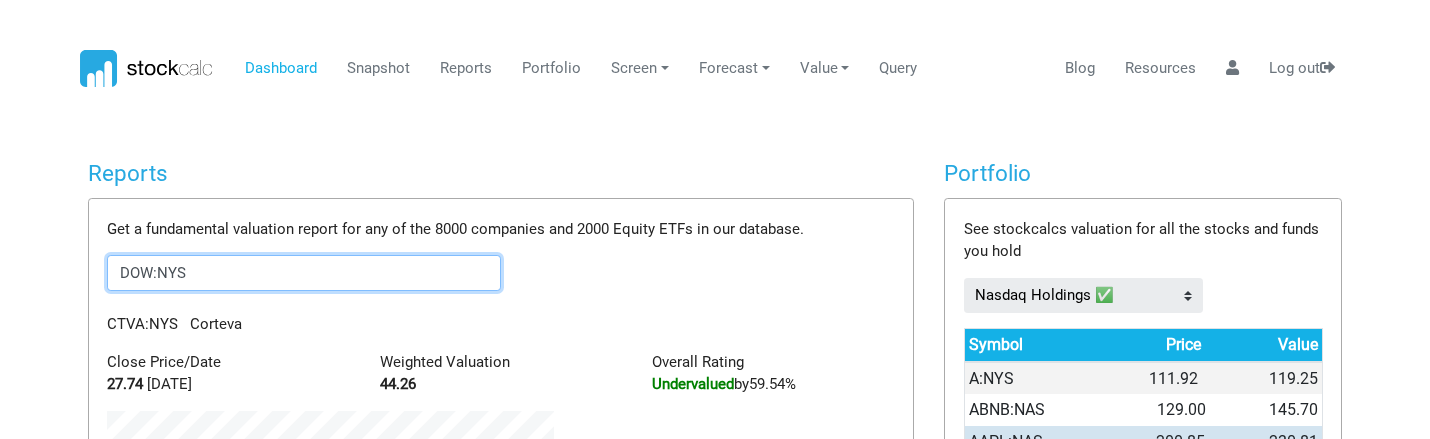 scroll, scrollTop: 0, scrollLeft: 0, axis: both 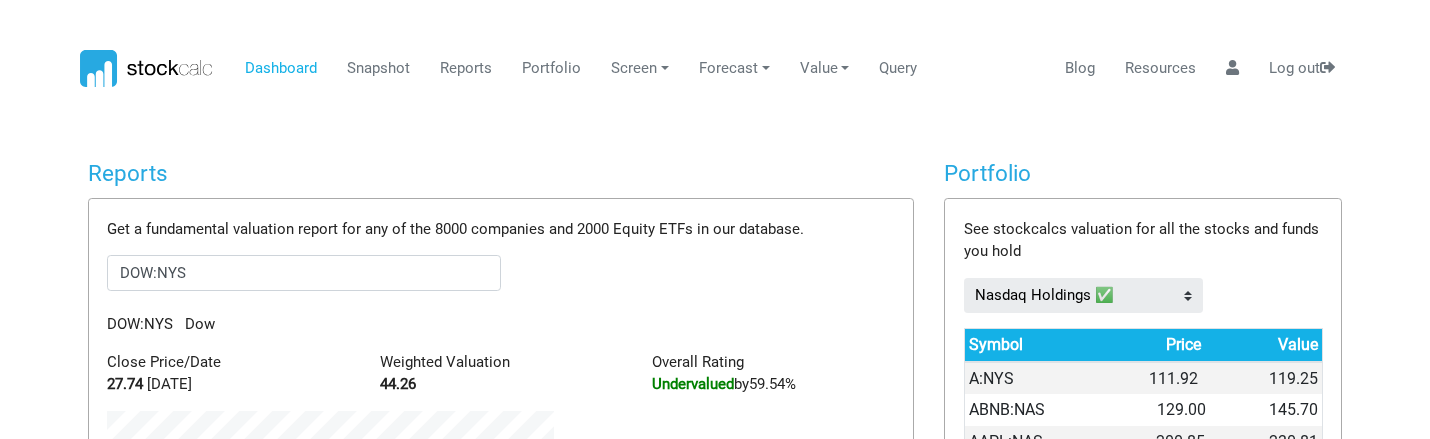 drag, startPoint x: 594, startPoint y: 169, endPoint x: 325, endPoint y: 278, distance: 290.24472 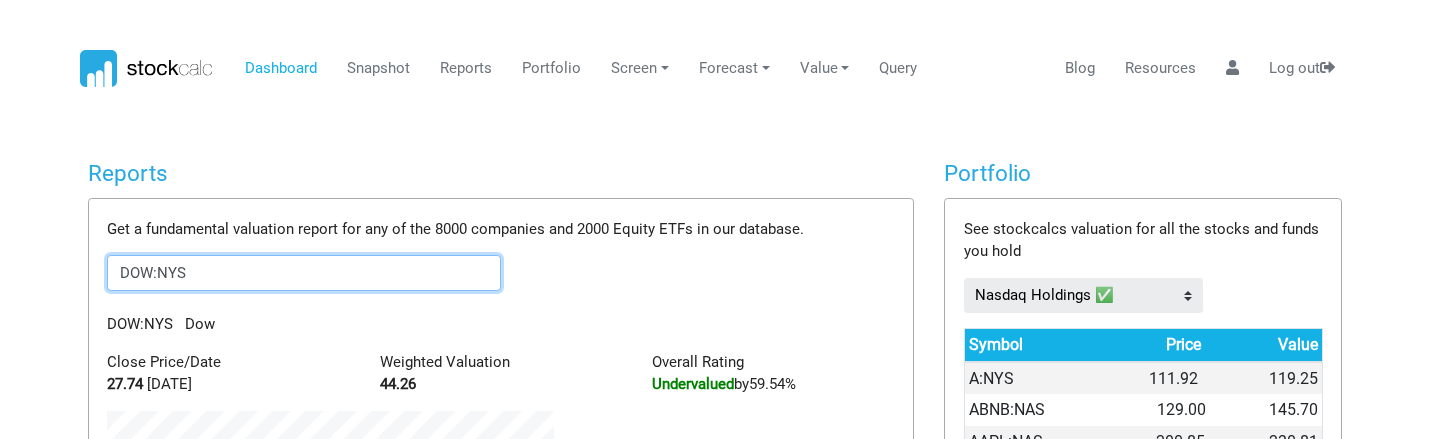 drag, startPoint x: 209, startPoint y: 273, endPoint x: -1, endPoint y: 287, distance: 210.46616 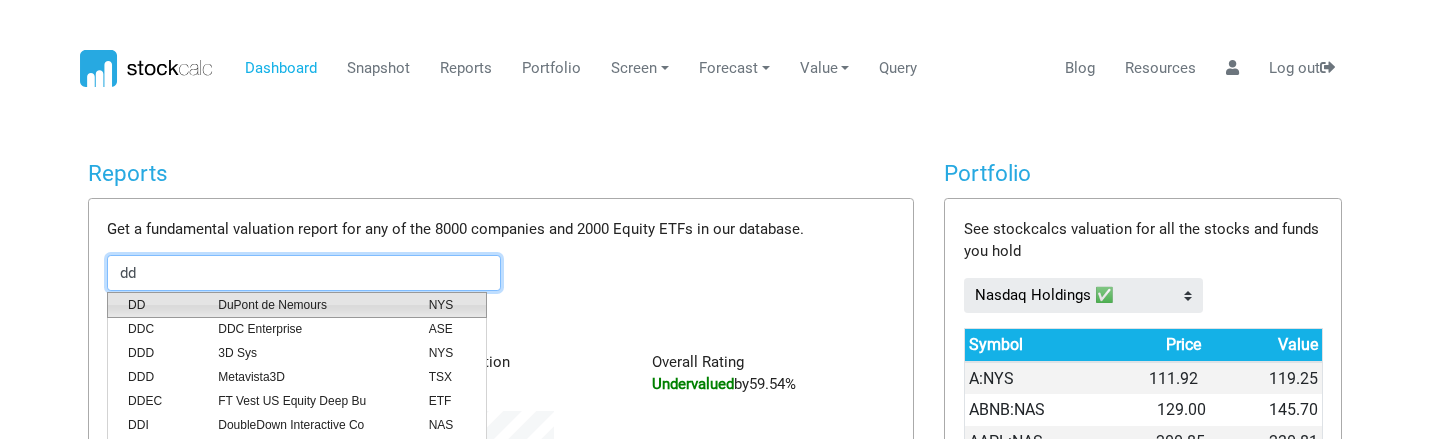 click on "DuPont de Nemours" at bounding box center [308, 305] 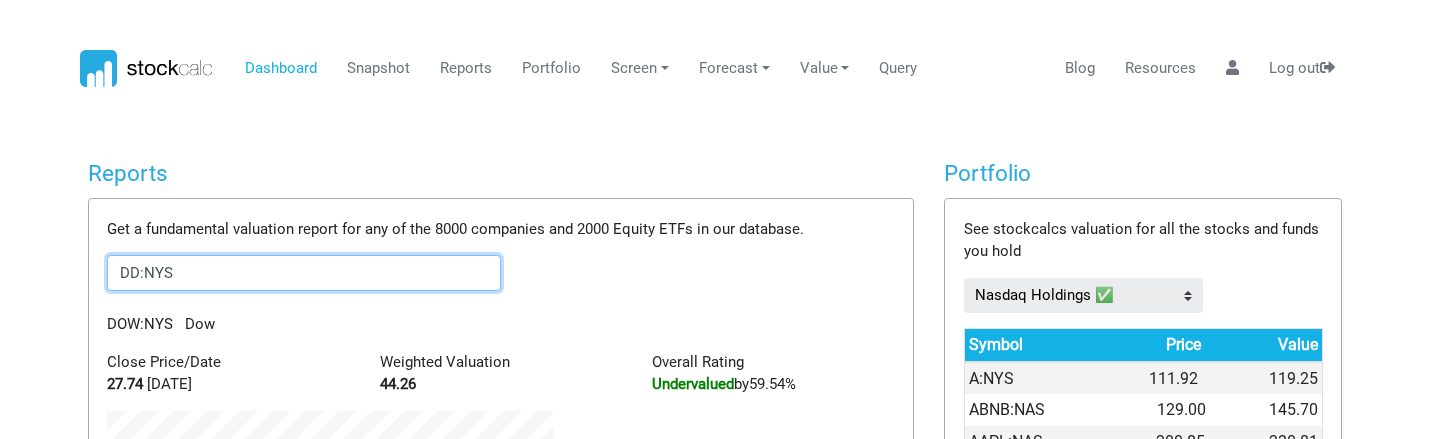 scroll, scrollTop: 0, scrollLeft: 0, axis: both 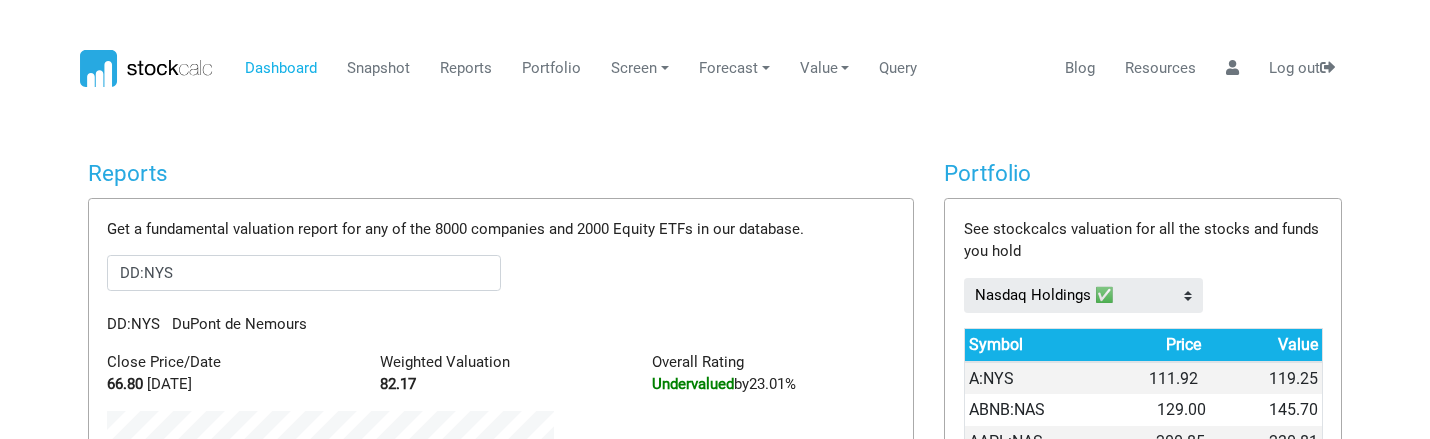 drag, startPoint x: 647, startPoint y: 214, endPoint x: 630, endPoint y: 212, distance: 17.117243 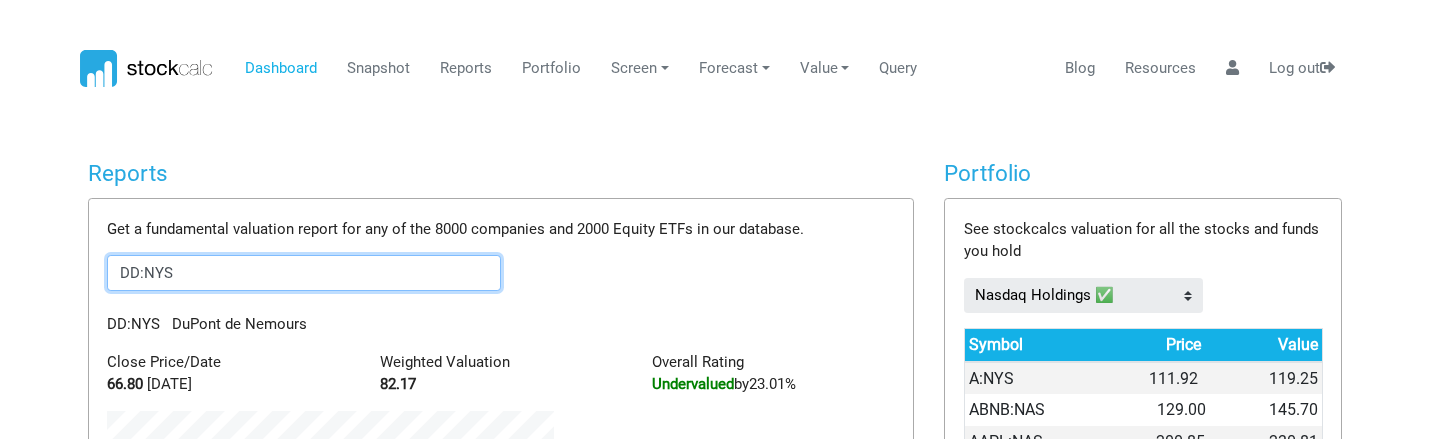 drag, startPoint x: 257, startPoint y: 273, endPoint x: -1, endPoint y: 234, distance: 260.93103 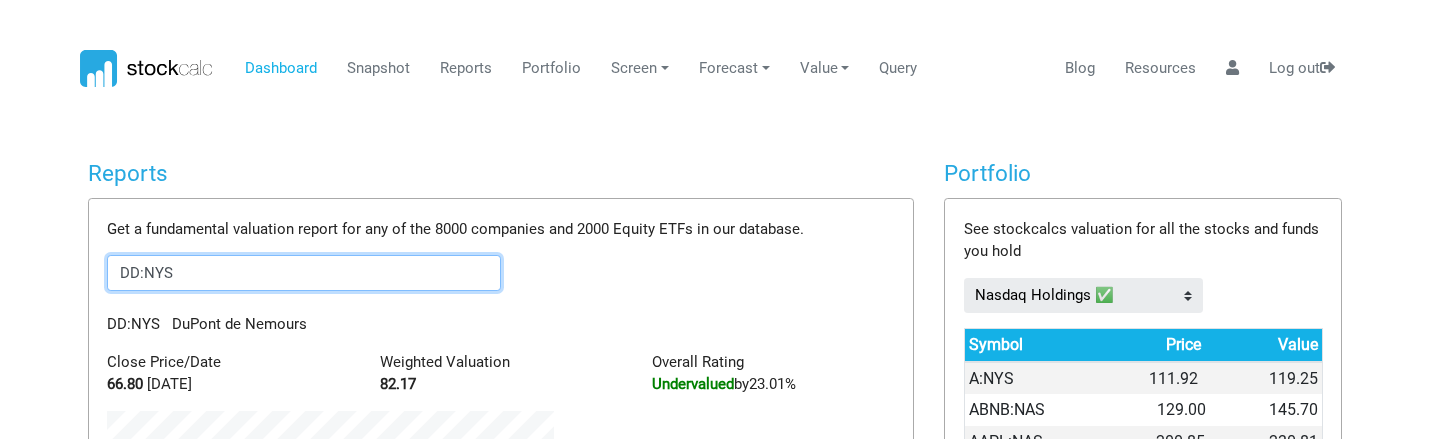 click on "Dashboard
Snapshot
Reports
Portfolio
Screen
Stock Screener
Sector ETF Industry Value" at bounding box center (715, 219) 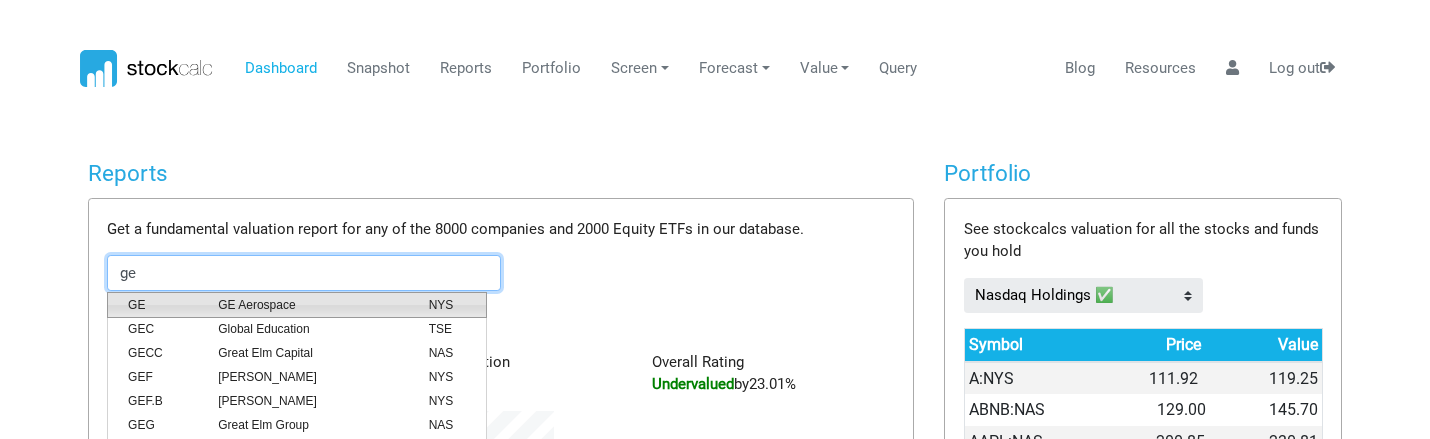 click on "GE Aerospace" at bounding box center (308, 305) 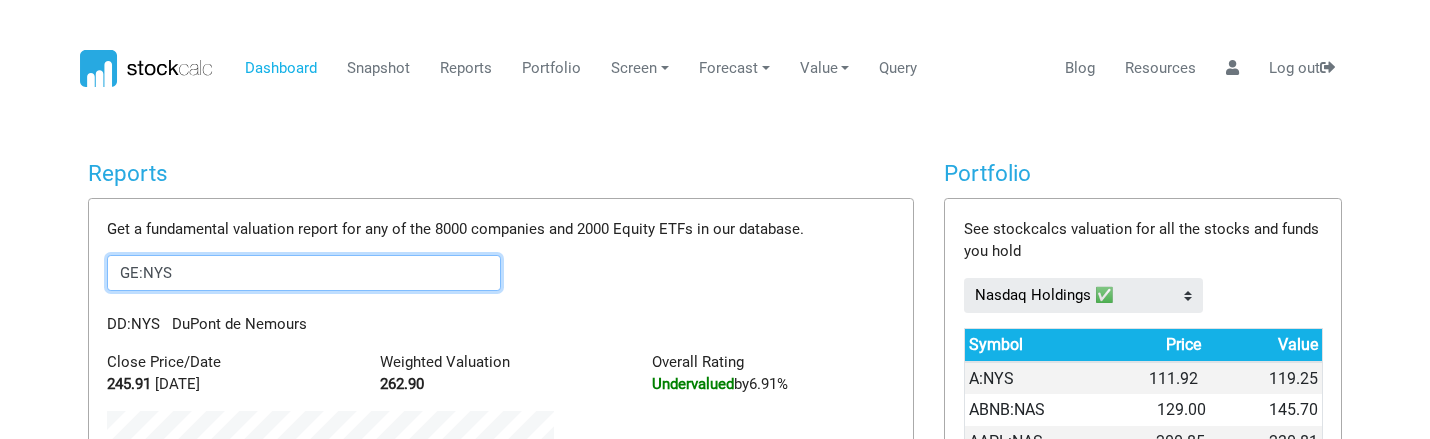 scroll, scrollTop: 0, scrollLeft: 0, axis: both 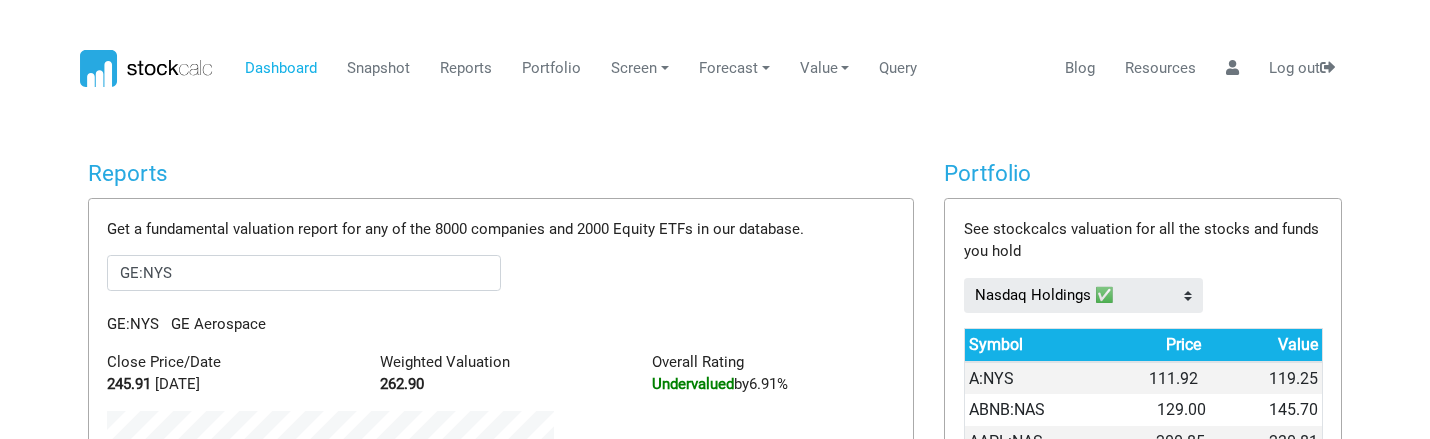 click on "Dashboard
Snapshot
Reports
Portfolio
Screen
Stock Screener
Sector ETF Industry Top Picks" at bounding box center [715, 219] 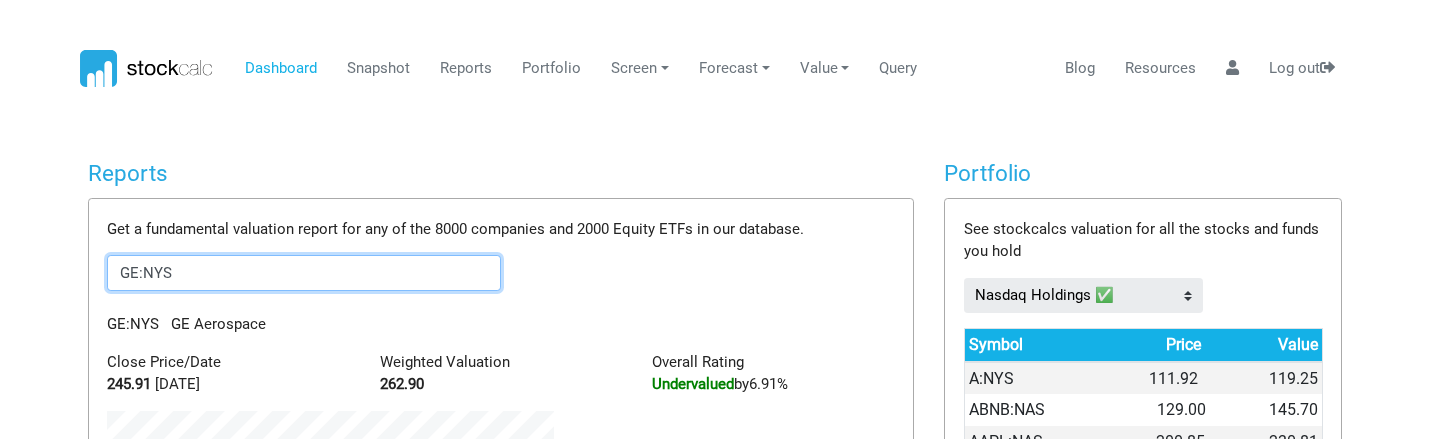 drag, startPoint x: 263, startPoint y: 279, endPoint x: -1, endPoint y: 245, distance: 266.1804 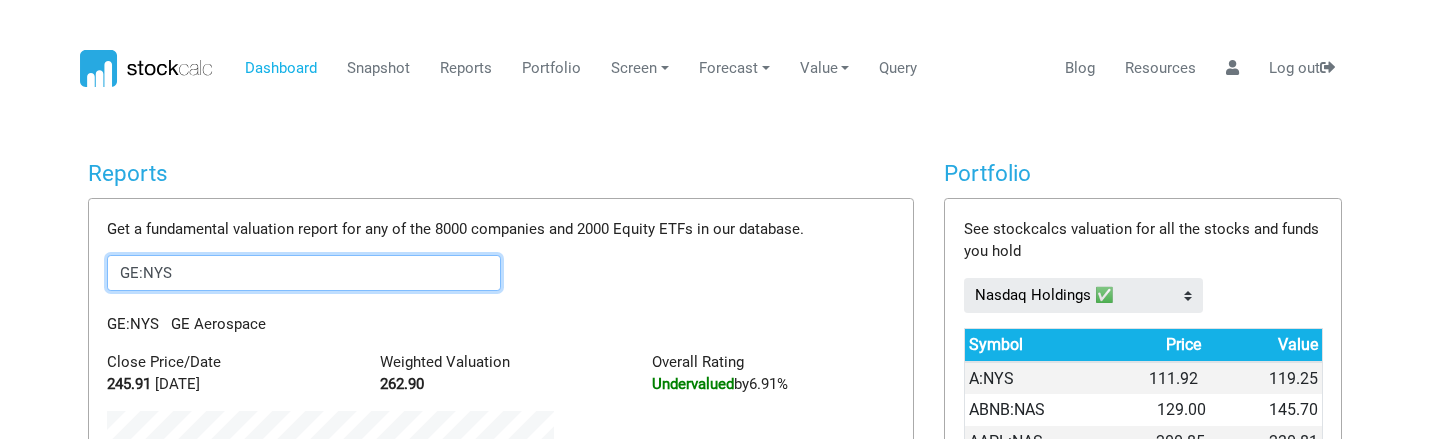 click on "Dashboard
Snapshot
Reports
Portfolio
Screen
Stock Screener
Sector ETF Industry Value" at bounding box center (715, 219) 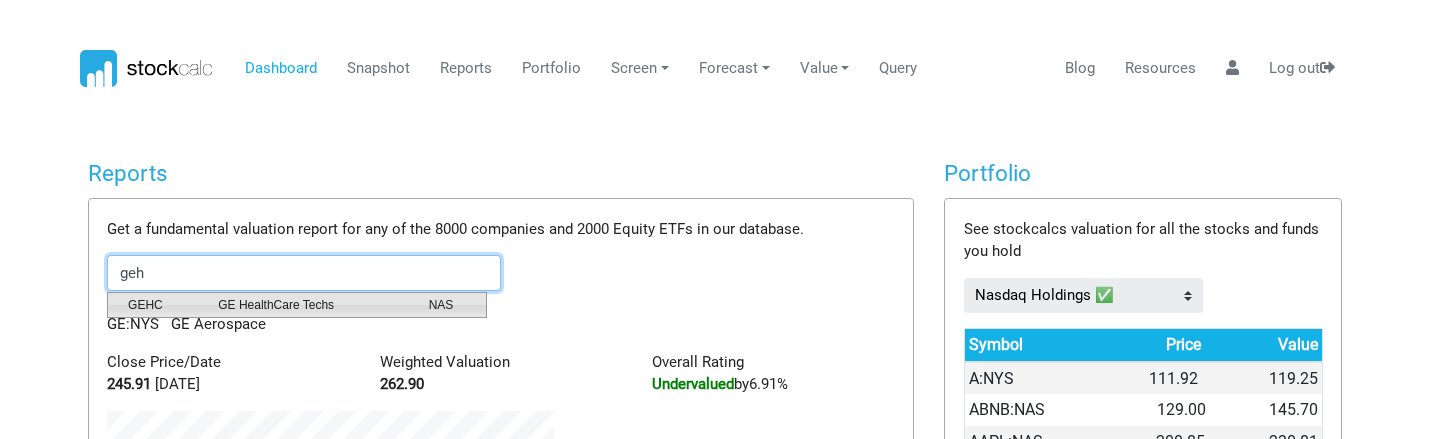 click on "GE HealthCare Techs" at bounding box center (308, 305) 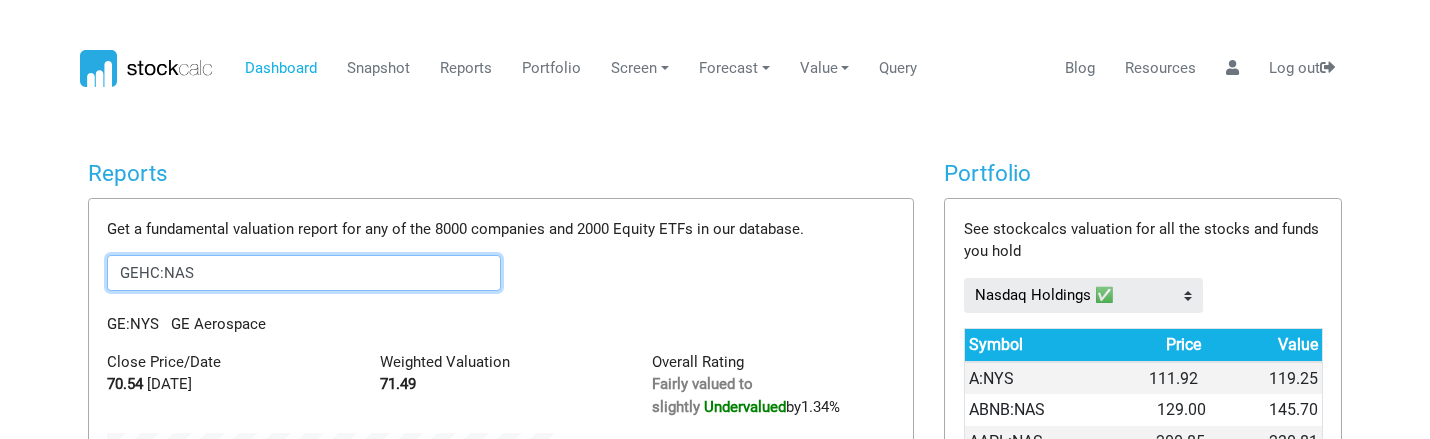 scroll, scrollTop: 999689, scrollLeft: 999523, axis: both 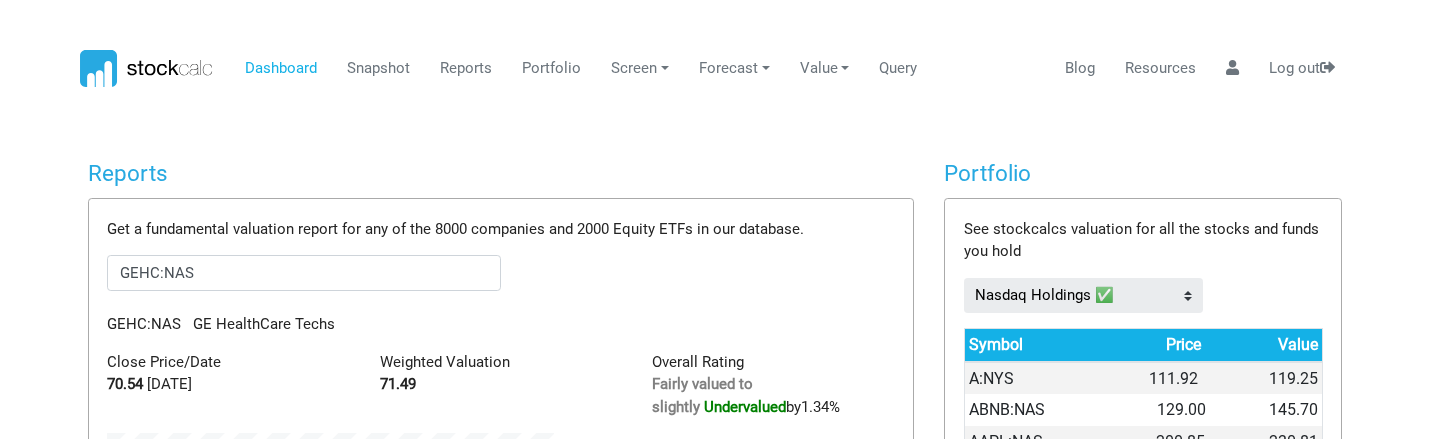 click on "Dashboard
Snapshot
Reports
Portfolio
Screen
Stock Screener
Sector ETF Industry Top Picks" at bounding box center (715, 219) 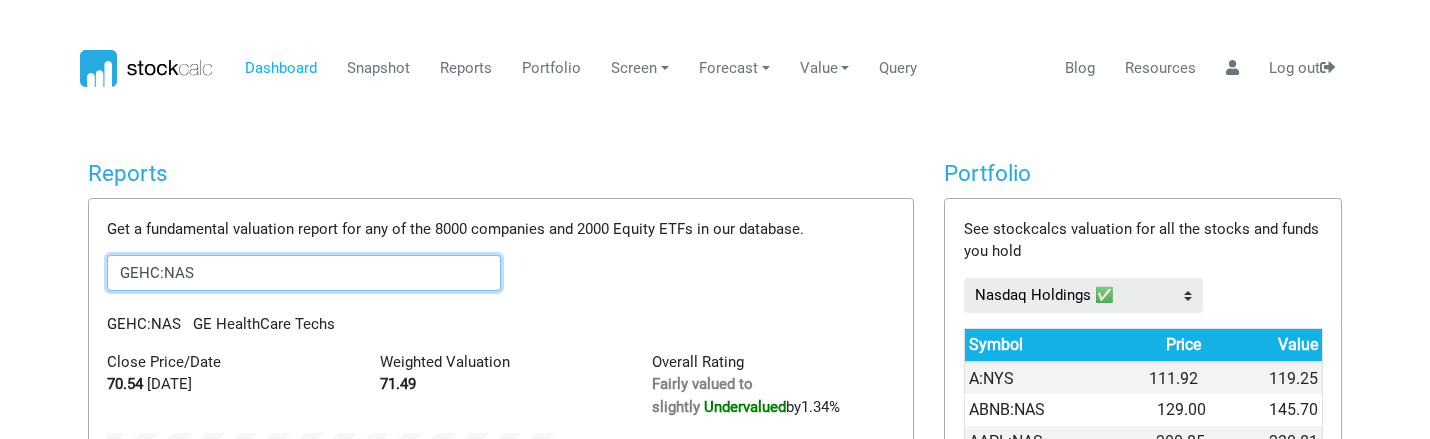 drag, startPoint x: 302, startPoint y: 289, endPoint x: -1, endPoint y: 198, distance: 316.37003 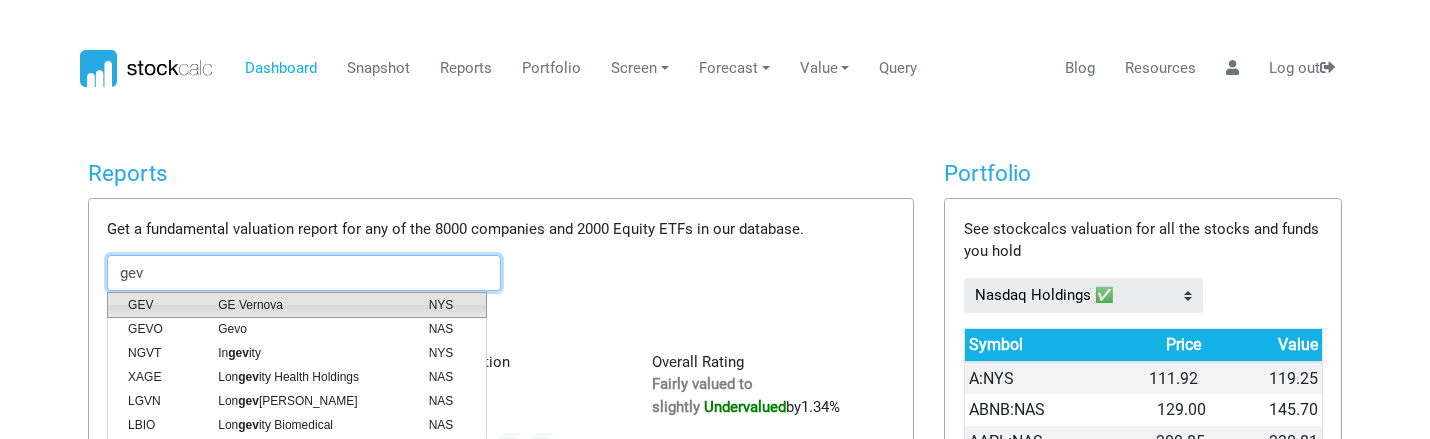 click on "GE Vernova" at bounding box center (308, 305) 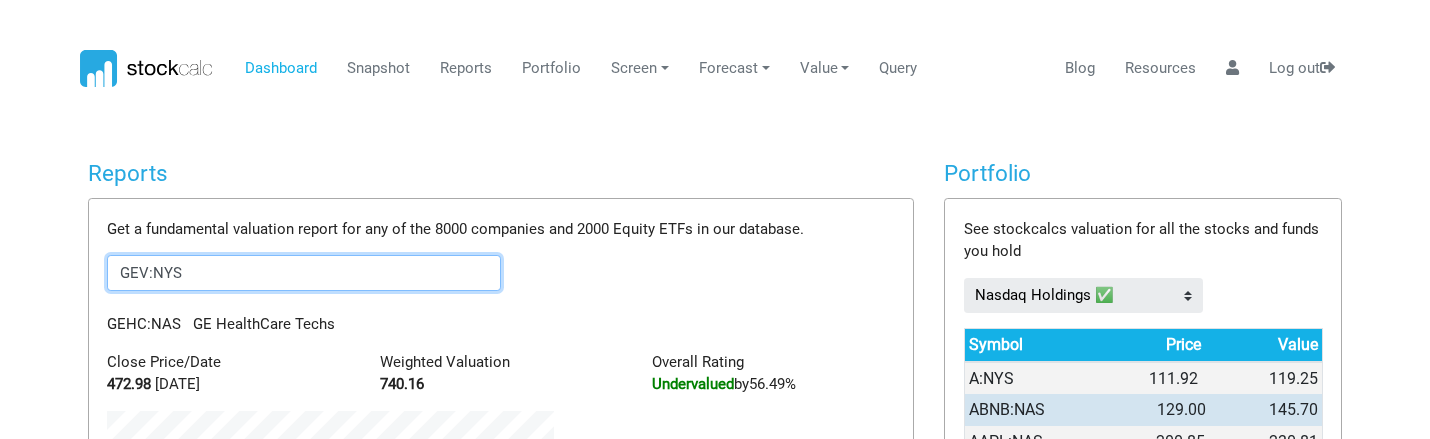 scroll, scrollTop: 999689, scrollLeft: 999523, axis: both 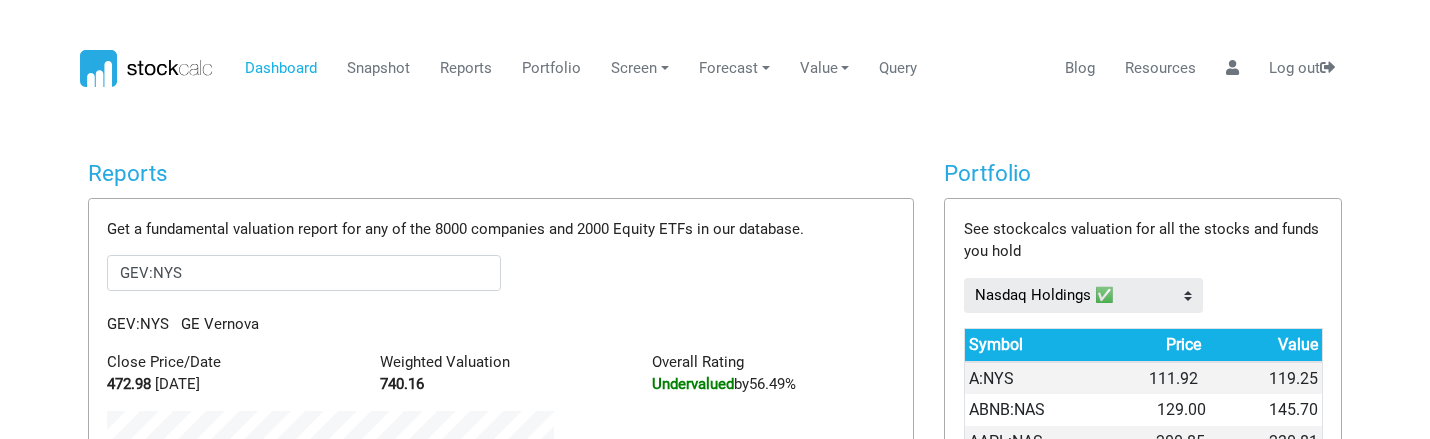 click on "Dashboard
Snapshot
Reports
Portfolio
Screen
Stock Screener
Sector ETF Industry Top Picks" at bounding box center [715, 219] 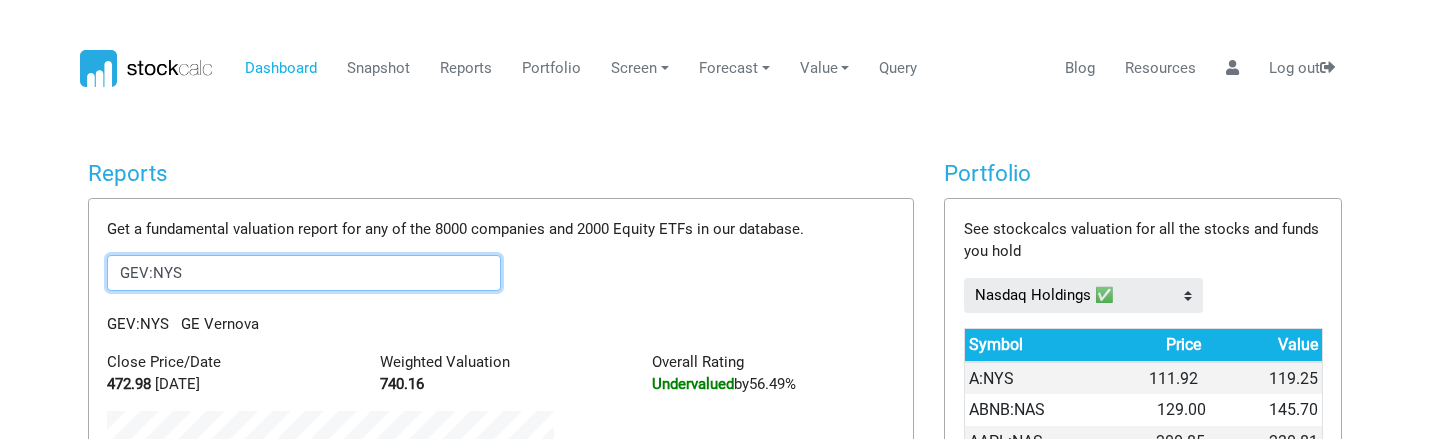 click on "GEV:NYS" at bounding box center [304, 273] 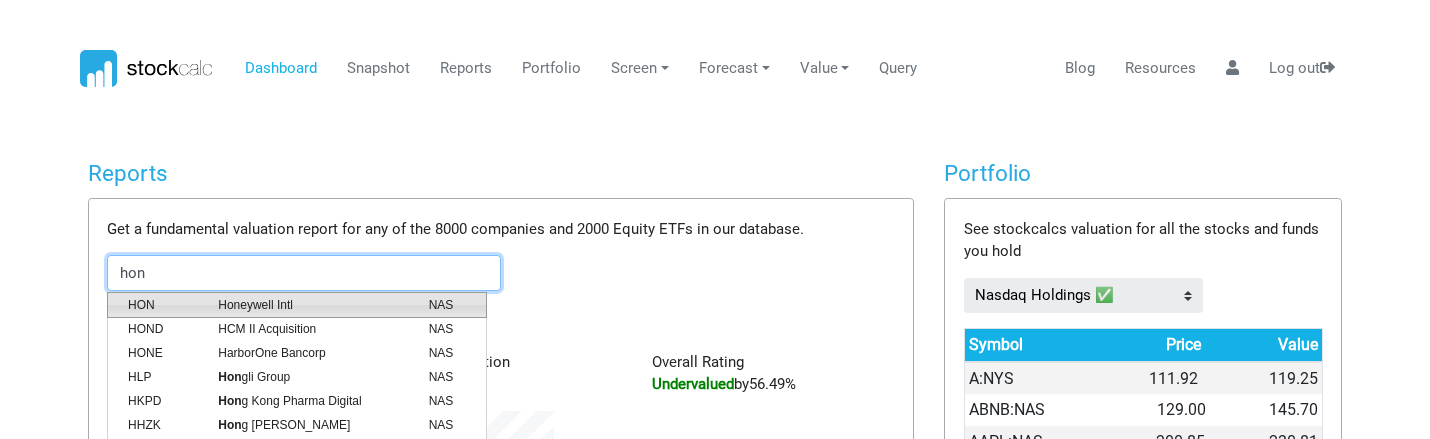 click on "Honeywell Intl" at bounding box center (308, 305) 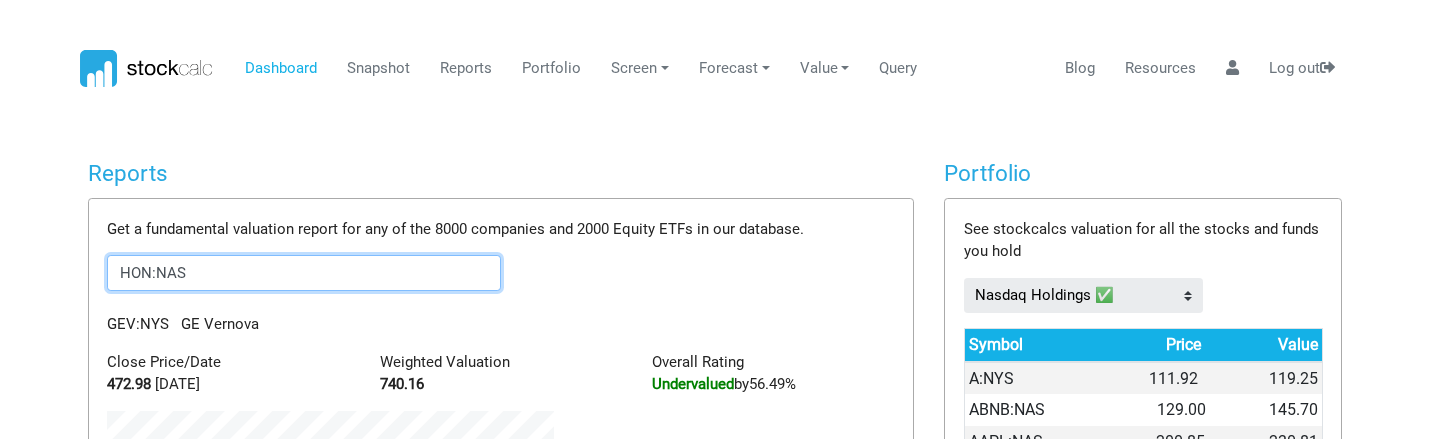 scroll, scrollTop: 0, scrollLeft: 0, axis: both 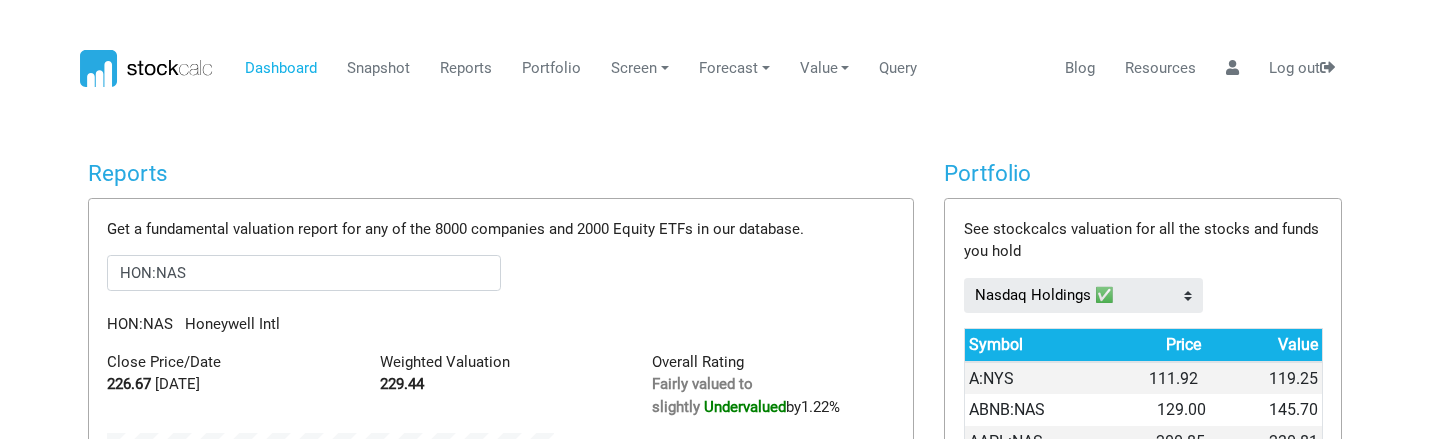 drag, startPoint x: 450, startPoint y: 166, endPoint x: 474, endPoint y: 201, distance: 42.43819 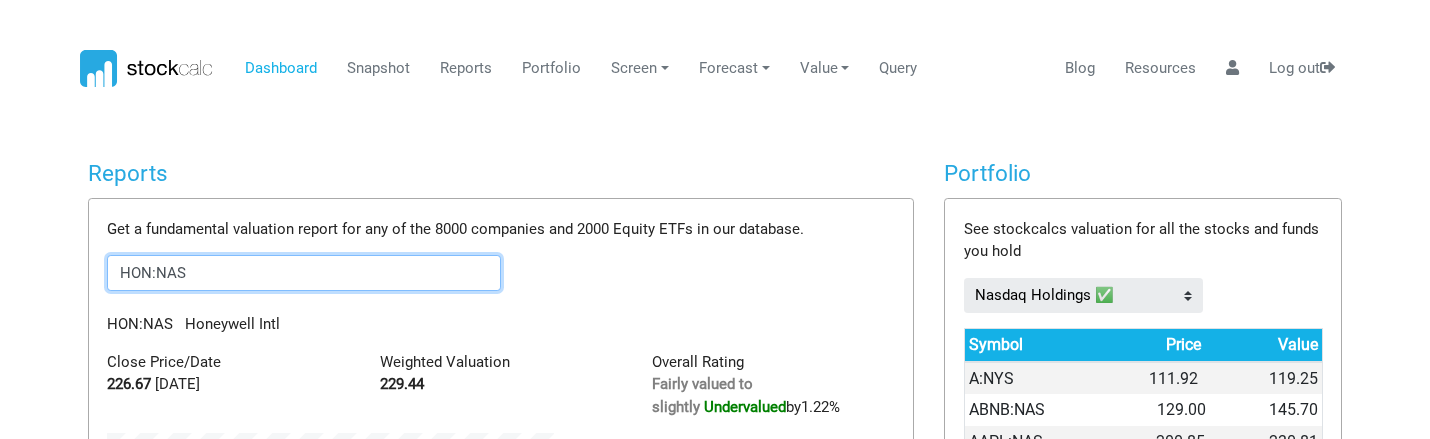 drag, startPoint x: 409, startPoint y: 282, endPoint x: -1, endPoint y: 274, distance: 410.07803 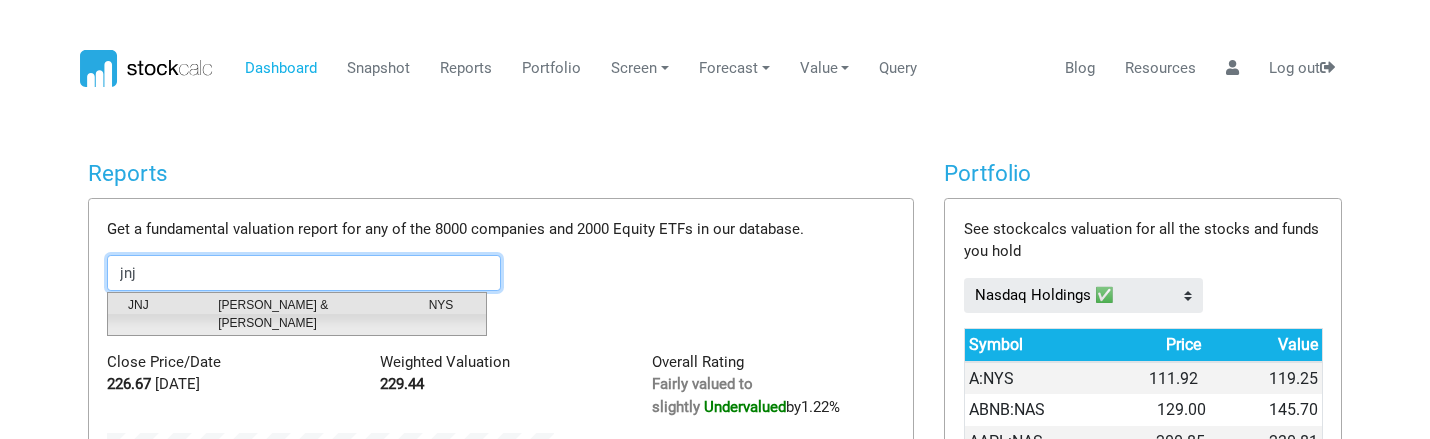 click on "[PERSON_NAME] & [PERSON_NAME]" at bounding box center [308, 314] 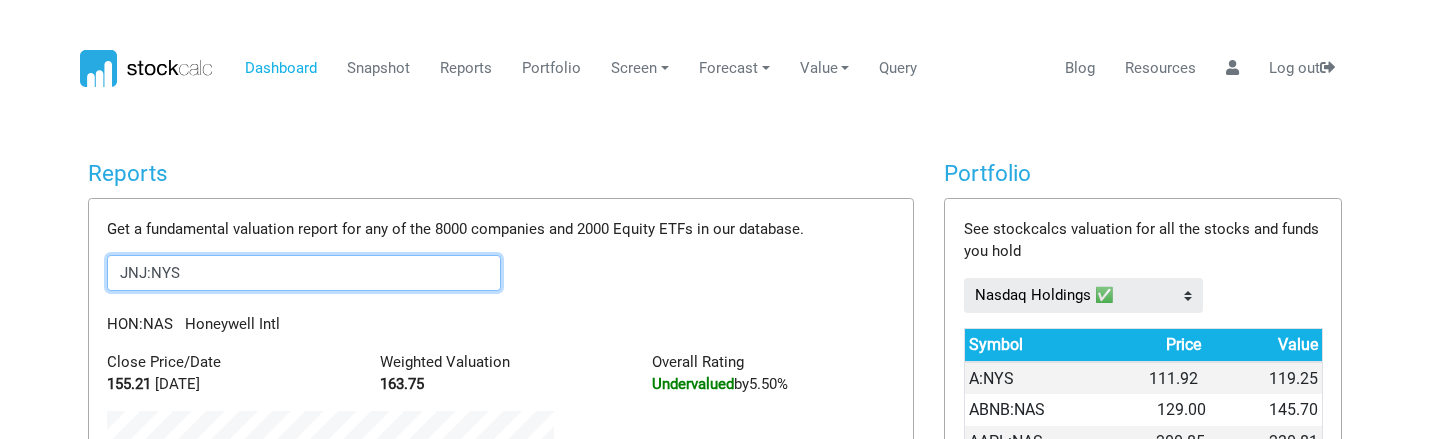 scroll, scrollTop: 999618, scrollLeft: 999523, axis: both 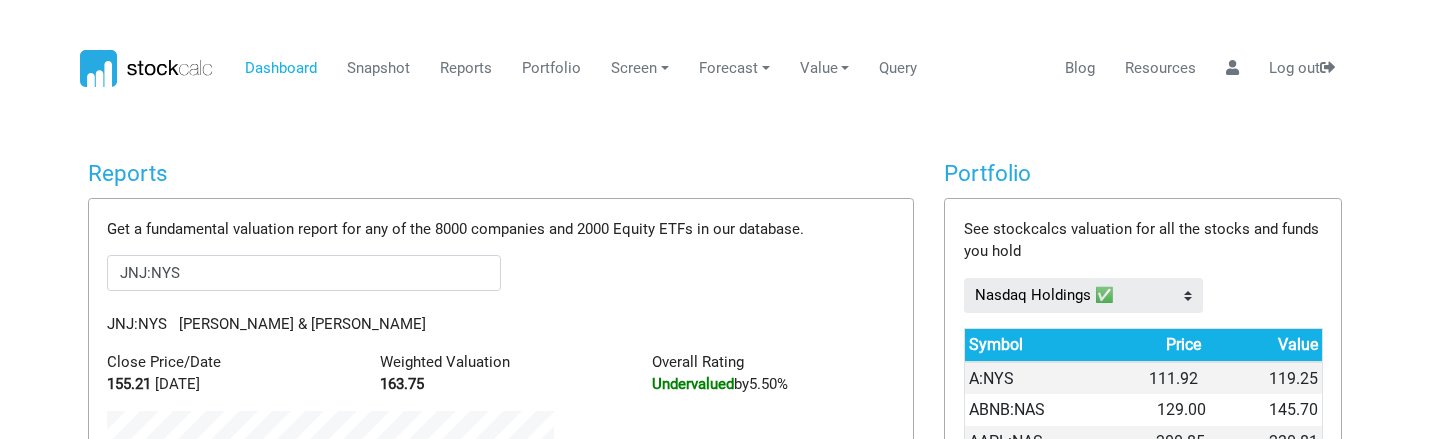 click on "Dashboard
Snapshot
Reports
Portfolio
Screen
Stock Screener
Sector ETF Industry Top Picks" at bounding box center (715, 219) 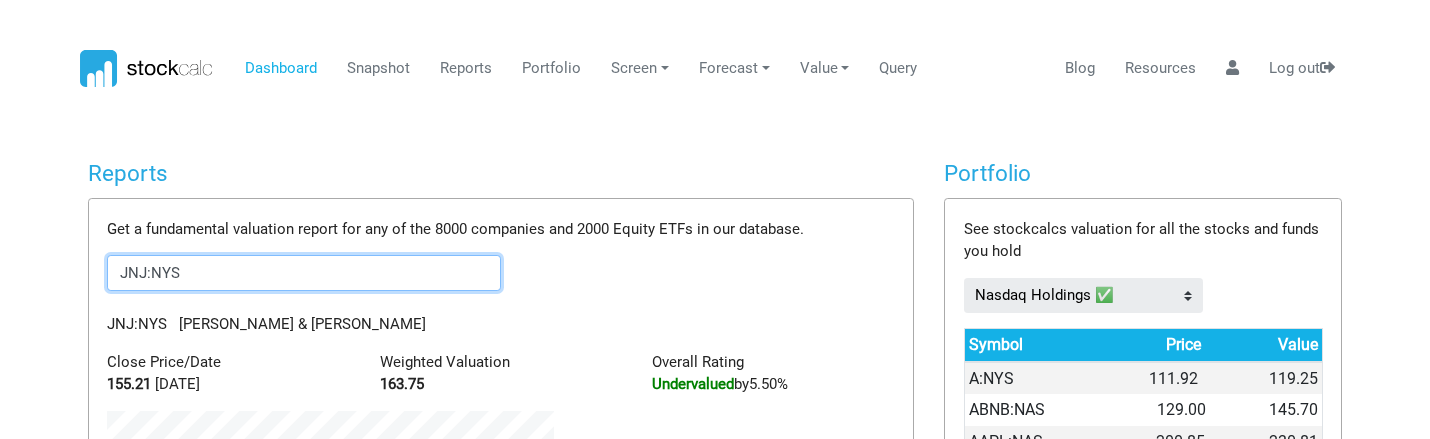 drag, startPoint x: 318, startPoint y: 282, endPoint x: 19, endPoint y: 338, distance: 304.19894 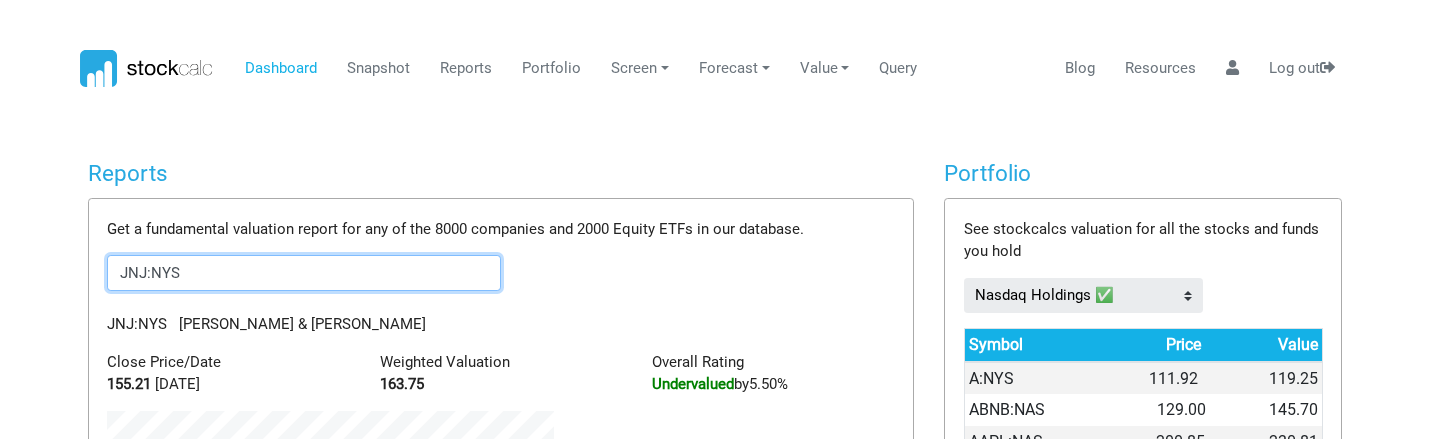 click on "Dashboard
Snapshot
Reports
Portfolio
Screen
Stock Screener
Sector ETF Industry Value" at bounding box center (715, 219) 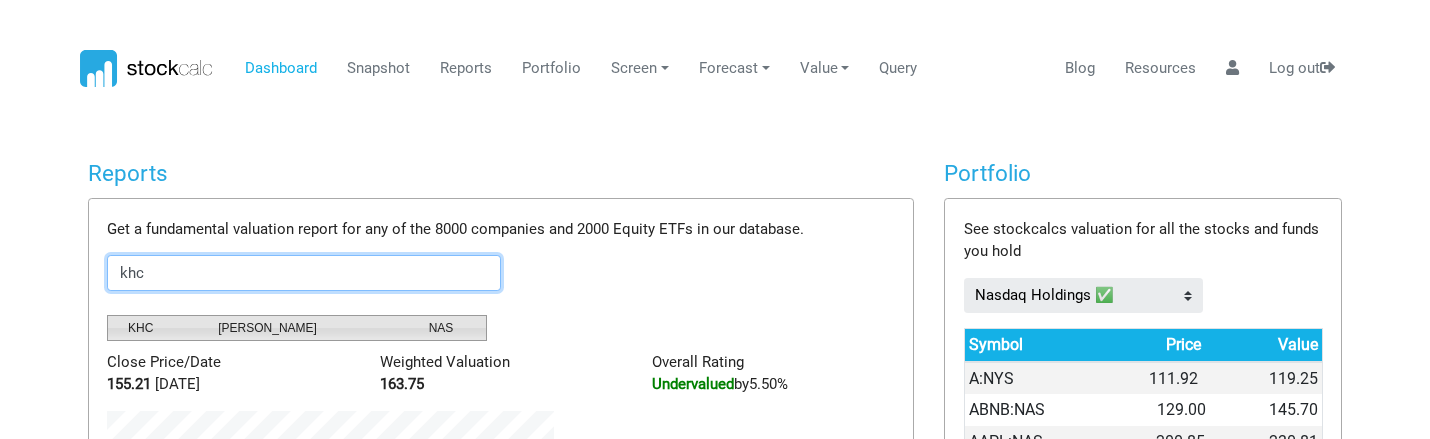 click on "[PERSON_NAME]" at bounding box center (308, 328) 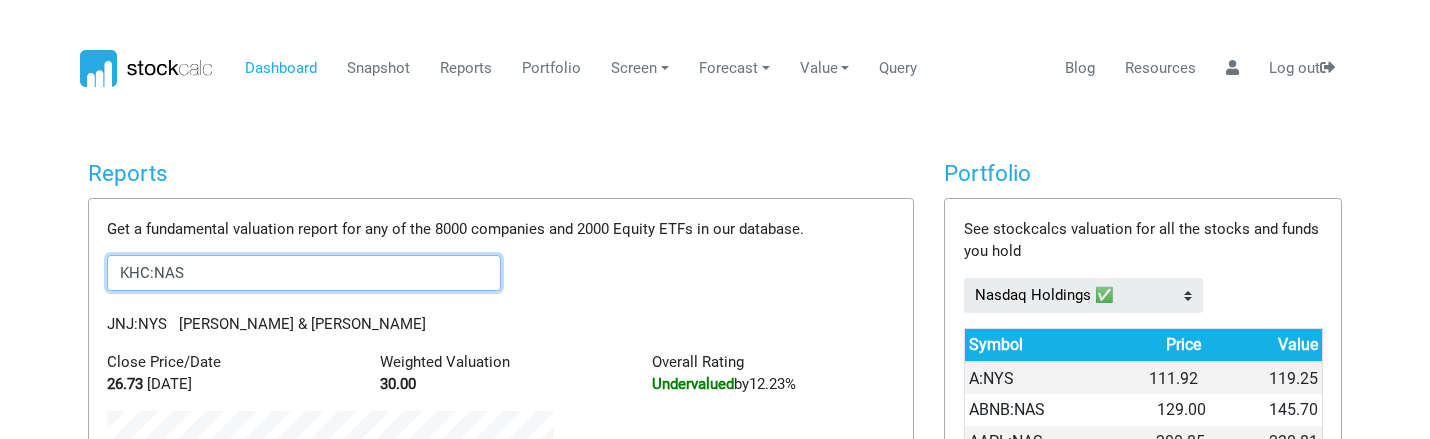 scroll, scrollTop: 999618, scrollLeft: 999523, axis: both 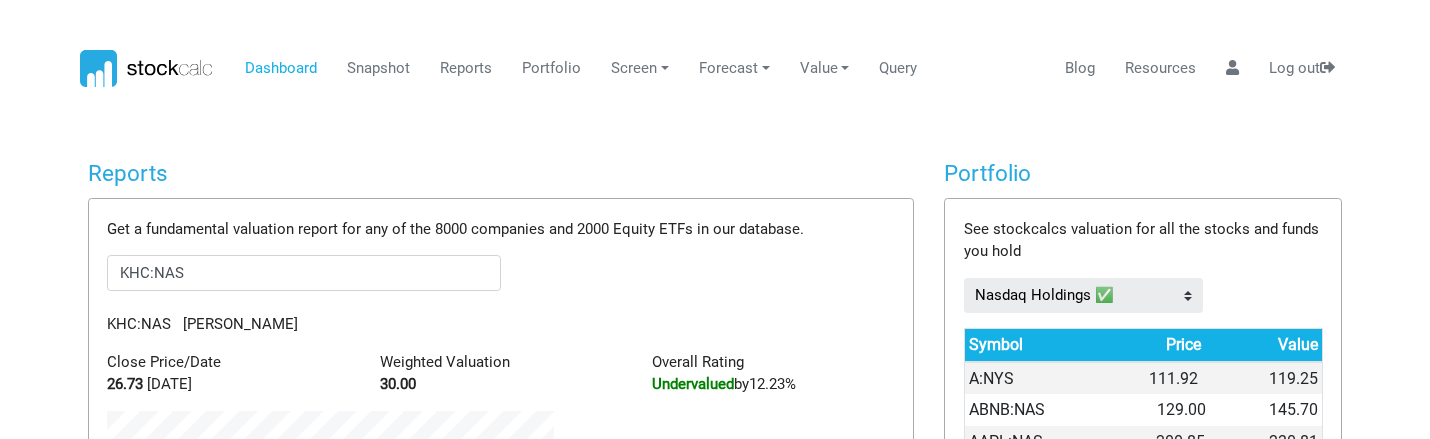 drag, startPoint x: 500, startPoint y: 153, endPoint x: 441, endPoint y: 210, distance: 82.036575 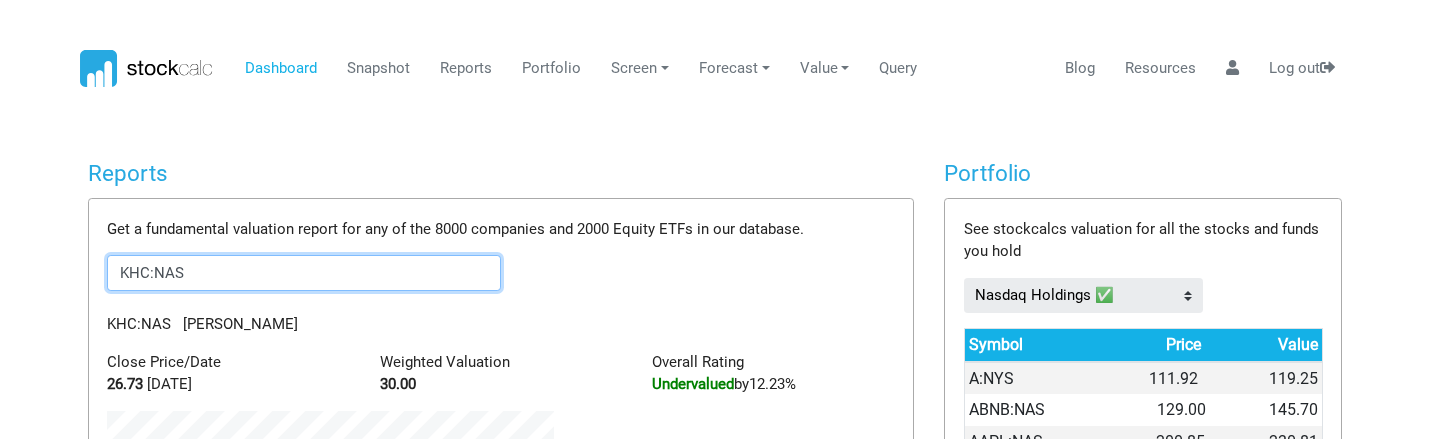 drag, startPoint x: 311, startPoint y: 282, endPoint x: 10, endPoint y: 278, distance: 301.02658 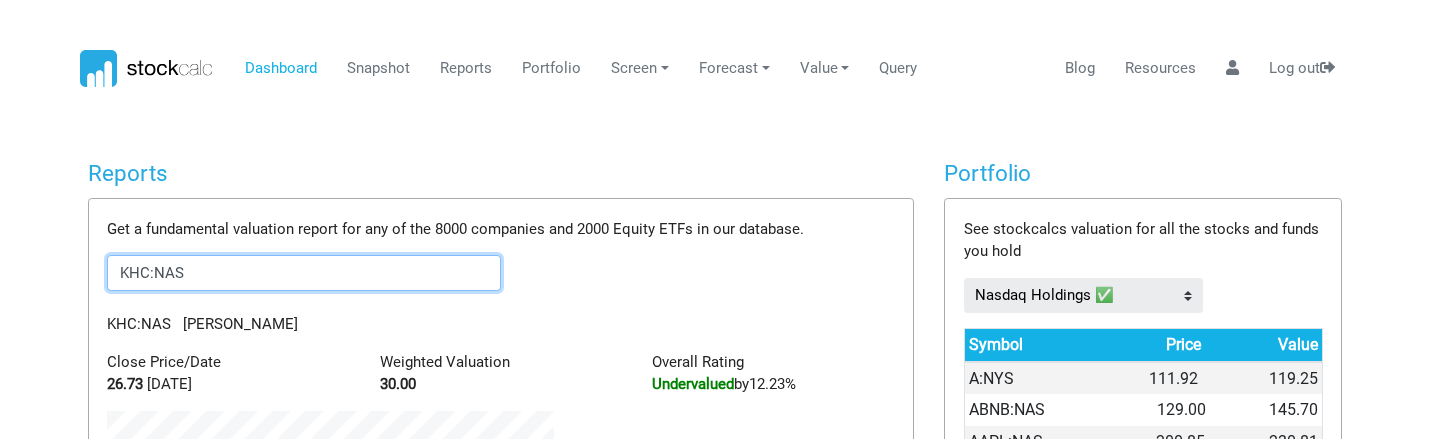 click on "Dashboard
Snapshot
Reports
Portfolio
Screen
Stock Screener
Sector ETF Industry Top Picks" at bounding box center [715, 219] 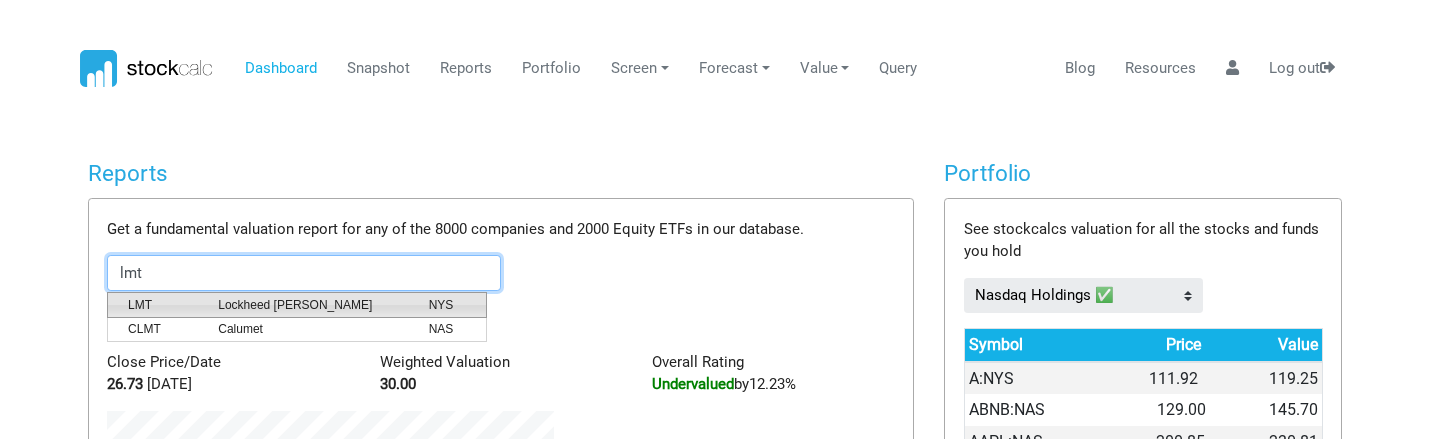 click on "Lockheed [PERSON_NAME]" at bounding box center [308, 305] 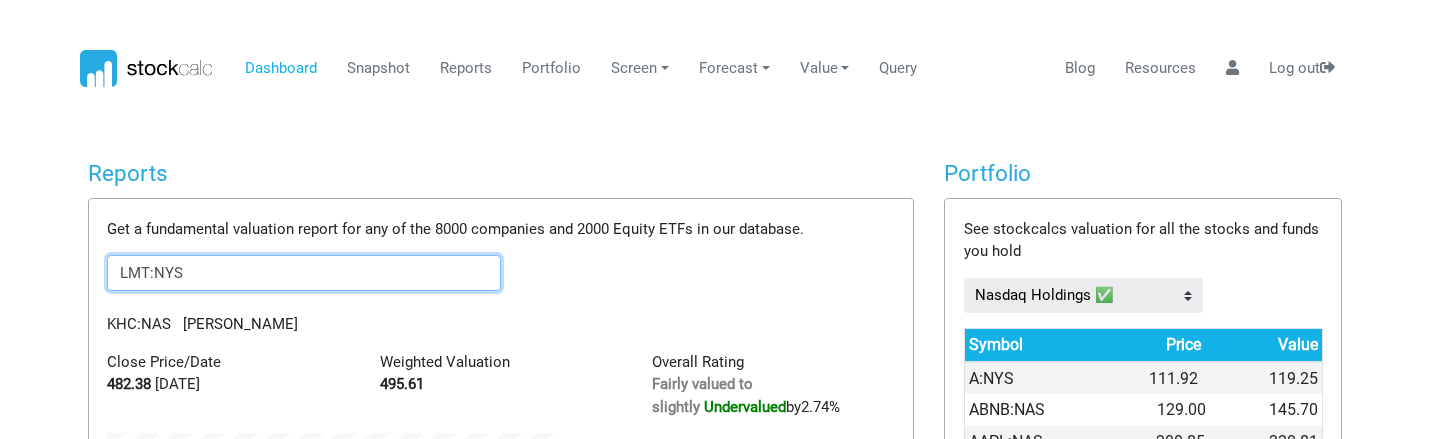 scroll, scrollTop: 999618, scrollLeft: 999523, axis: both 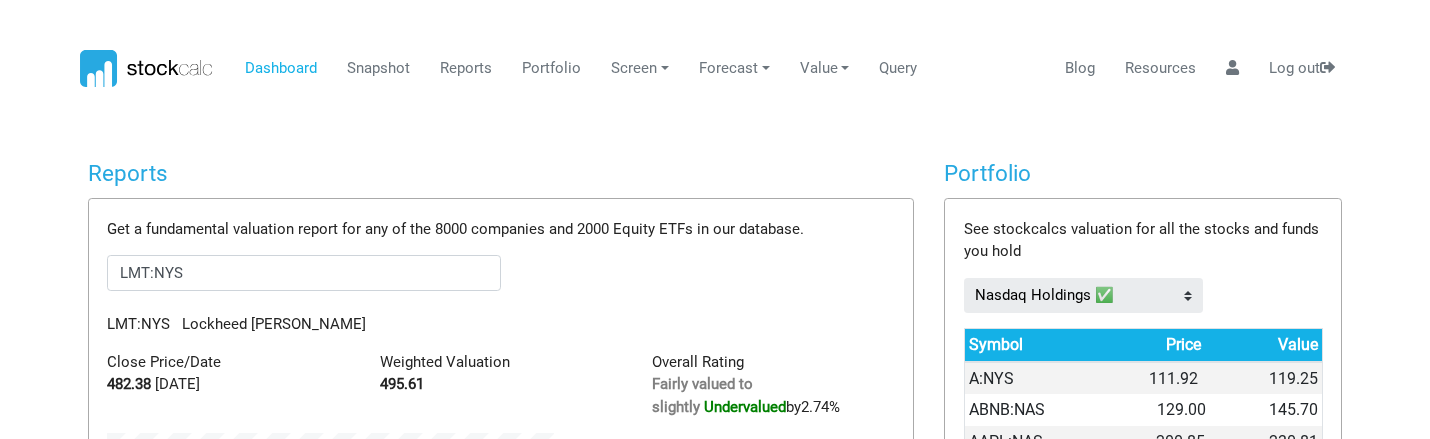 click on "Dashboard
Snapshot
Reports
Portfolio
Screen
Stock Screener
Sector ETF Industry Top Picks" at bounding box center [715, 219] 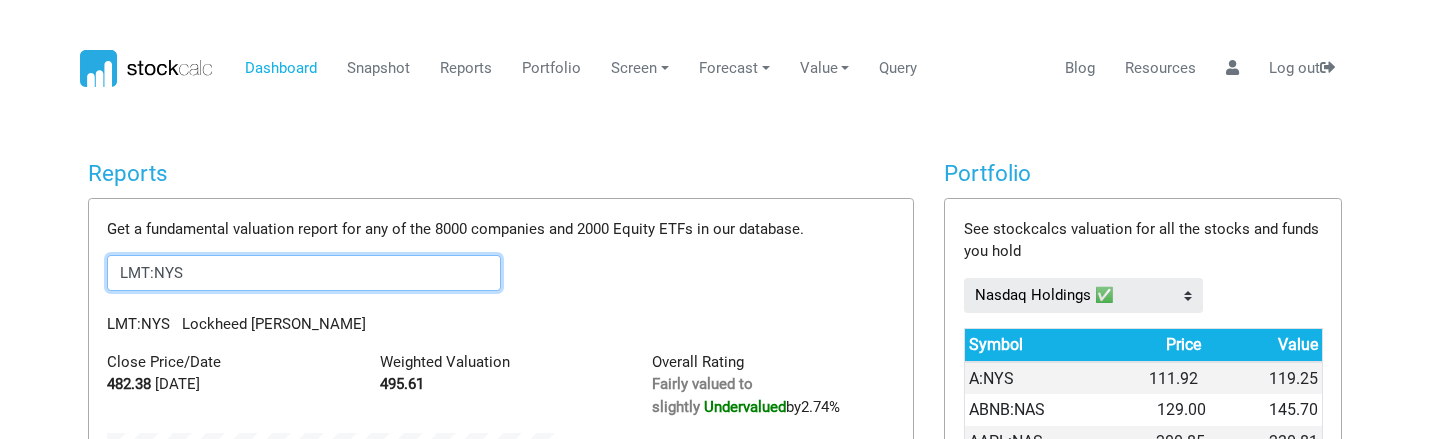 drag, startPoint x: 219, startPoint y: 276, endPoint x: -1, endPoint y: 221, distance: 226.77081 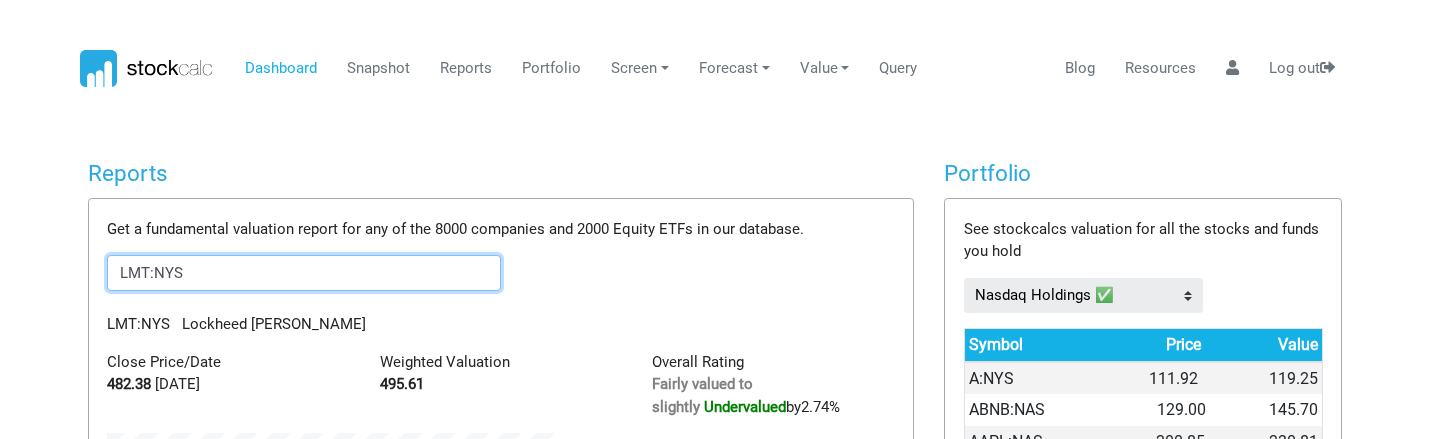 click on "Dashboard
Snapshot
Reports
Portfolio
Screen
Stock Screener
Sector ETF Industry Value" at bounding box center [715, 219] 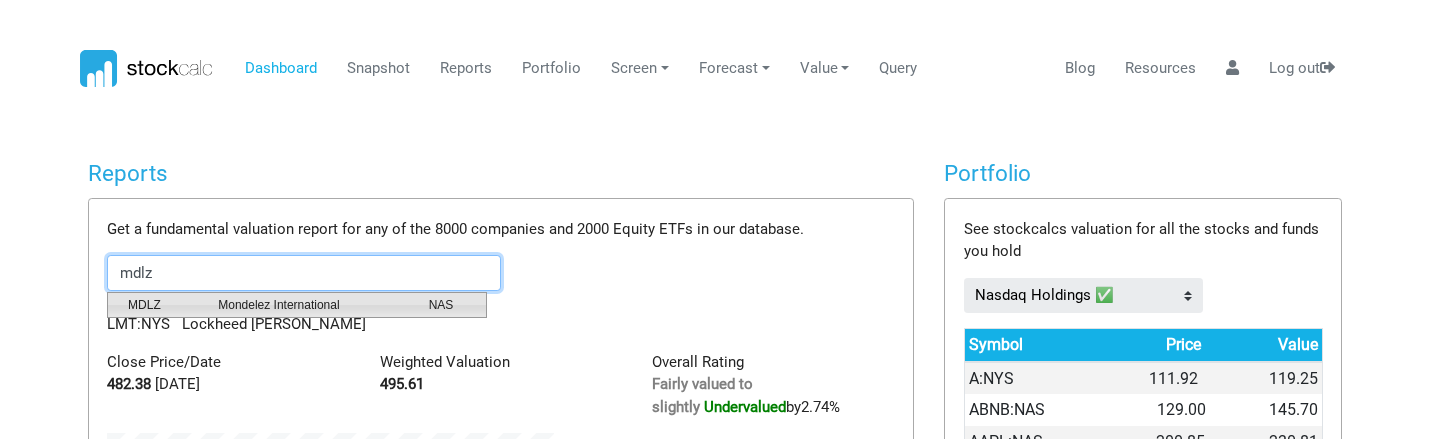 click on "Mondelez International" at bounding box center (308, 305) 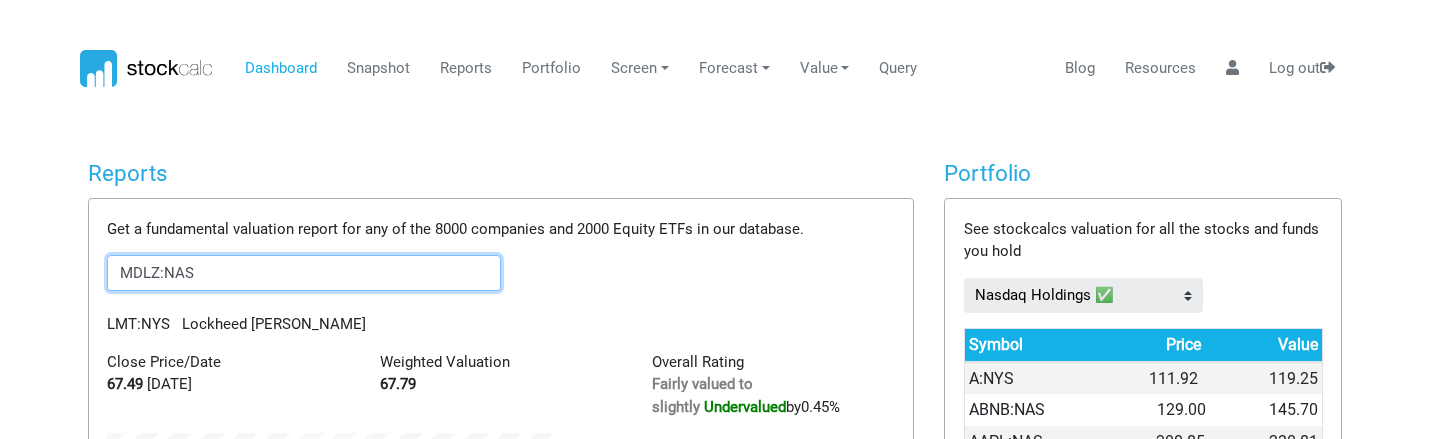 scroll, scrollTop: 999665, scrollLeft: 999523, axis: both 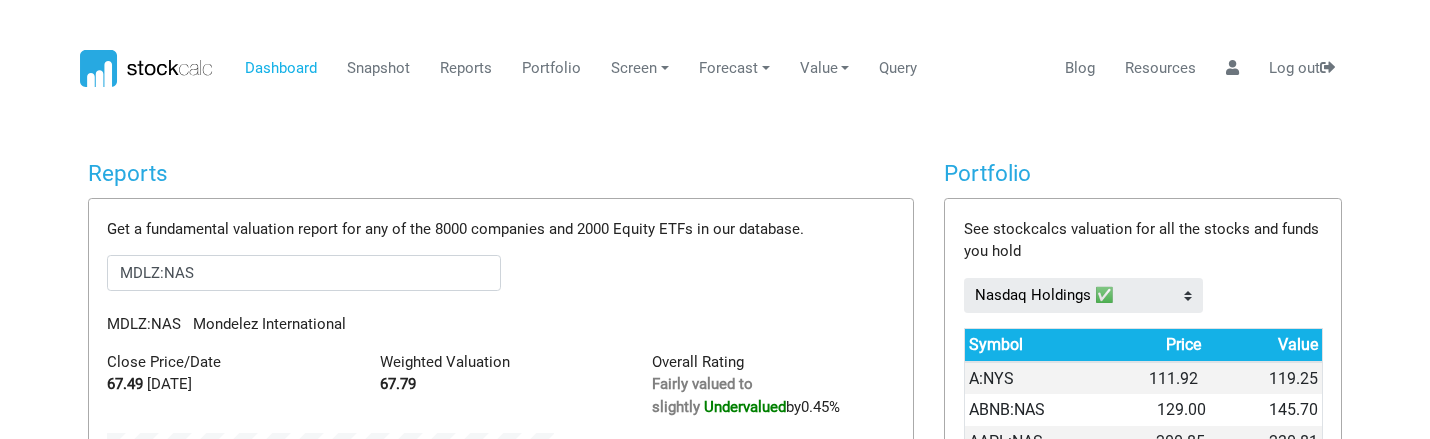 drag, startPoint x: 623, startPoint y: 114, endPoint x: 589, endPoint y: 211, distance: 102.78619 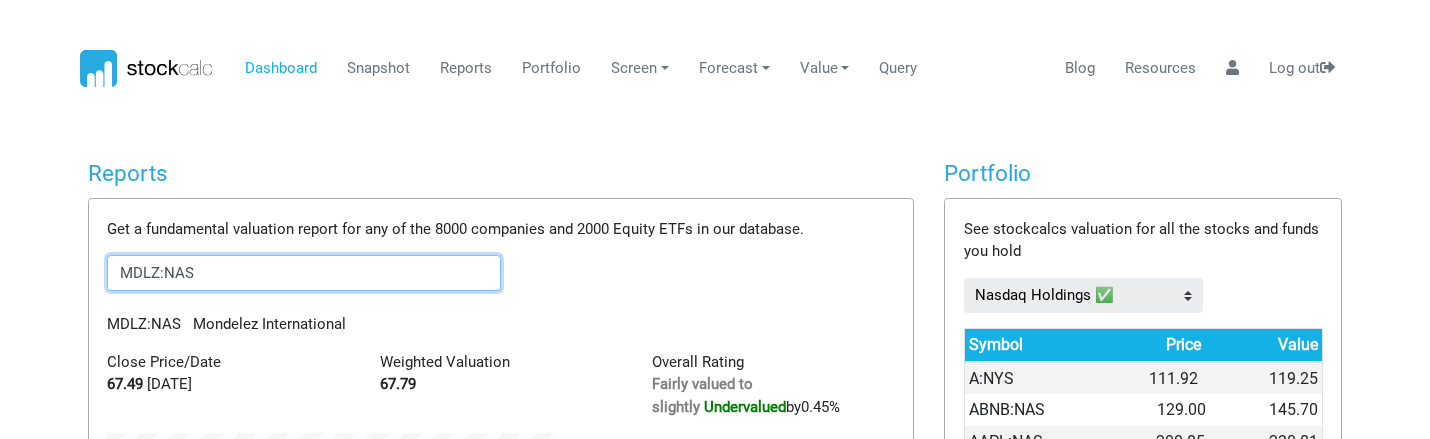 drag, startPoint x: 330, startPoint y: 281, endPoint x: -1, endPoint y: 232, distance: 334.60724 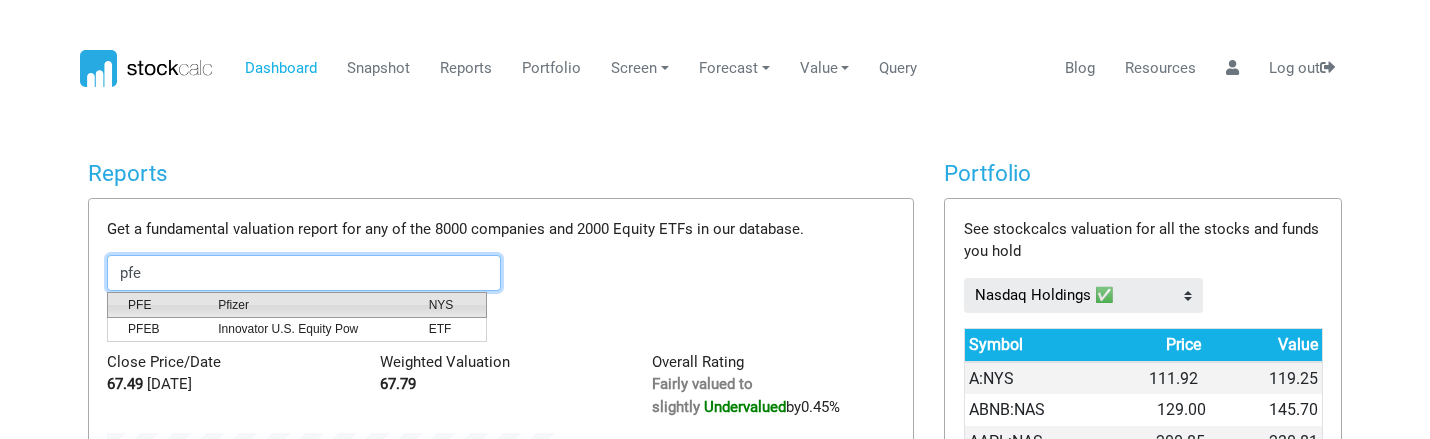 click on "Pfizer" at bounding box center [308, 305] 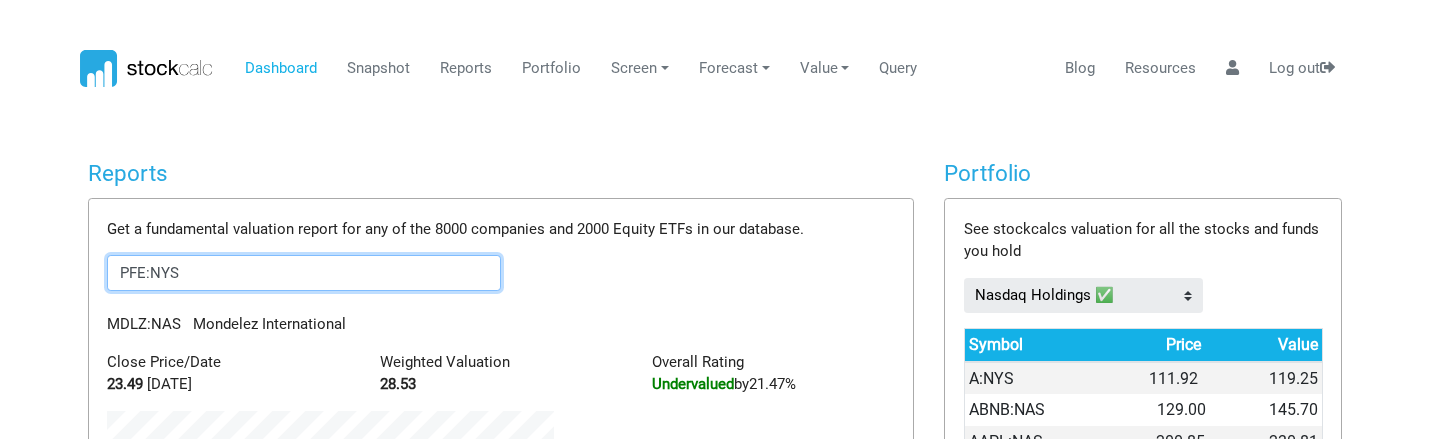 scroll, scrollTop: 999689, scrollLeft: 999523, axis: both 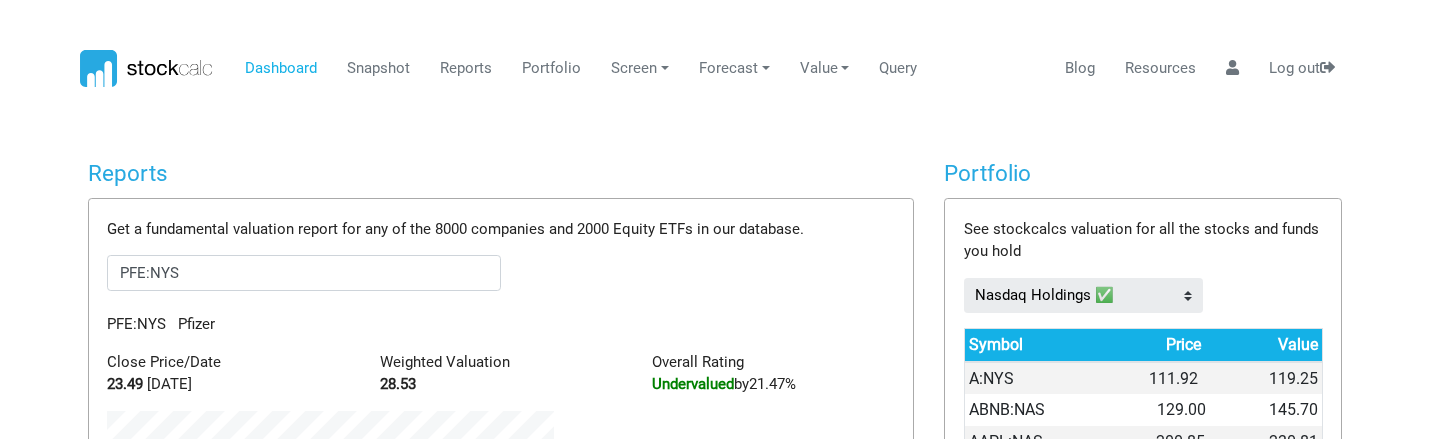 drag, startPoint x: 603, startPoint y: 139, endPoint x: 594, endPoint y: 149, distance: 13.453624 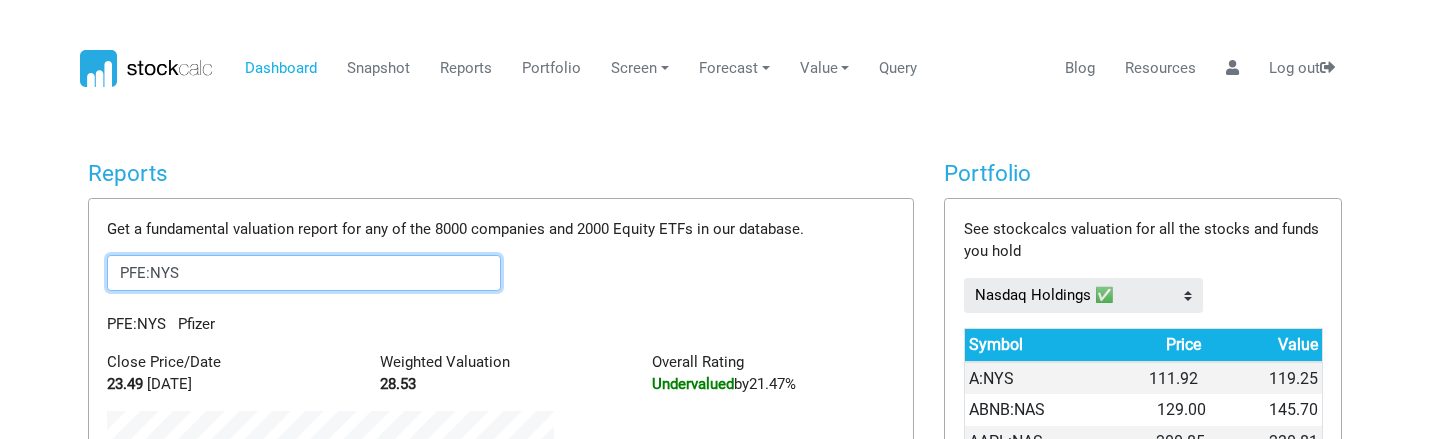 drag, startPoint x: 388, startPoint y: 268, endPoint x: -1, endPoint y: 260, distance: 389.08224 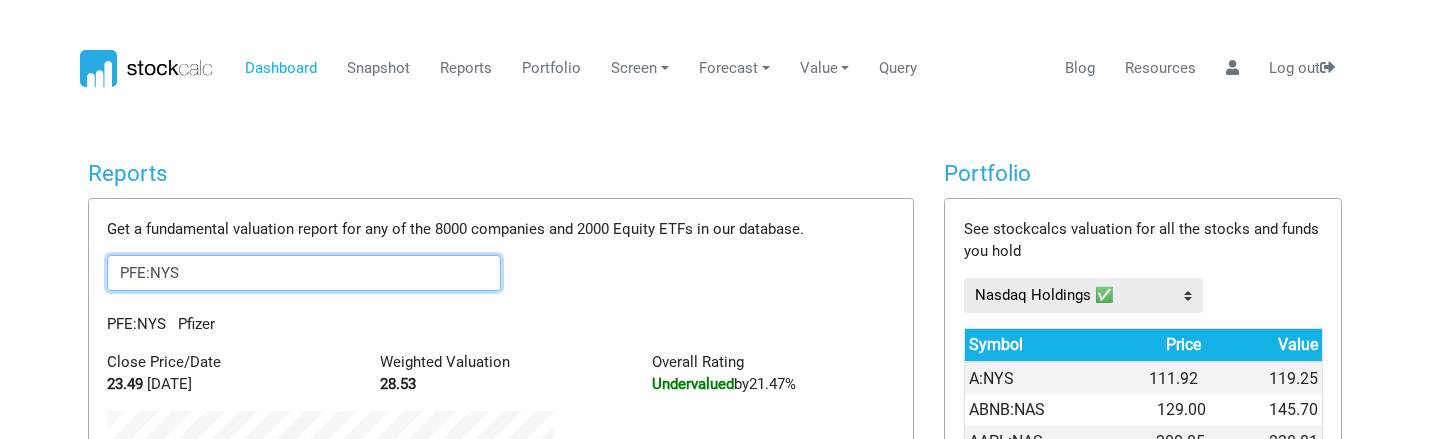 click on "Dashboard
Snapshot
Reports
Portfolio
Screen
Stock Screener
Sector ETF Industry Value" at bounding box center (715, 219) 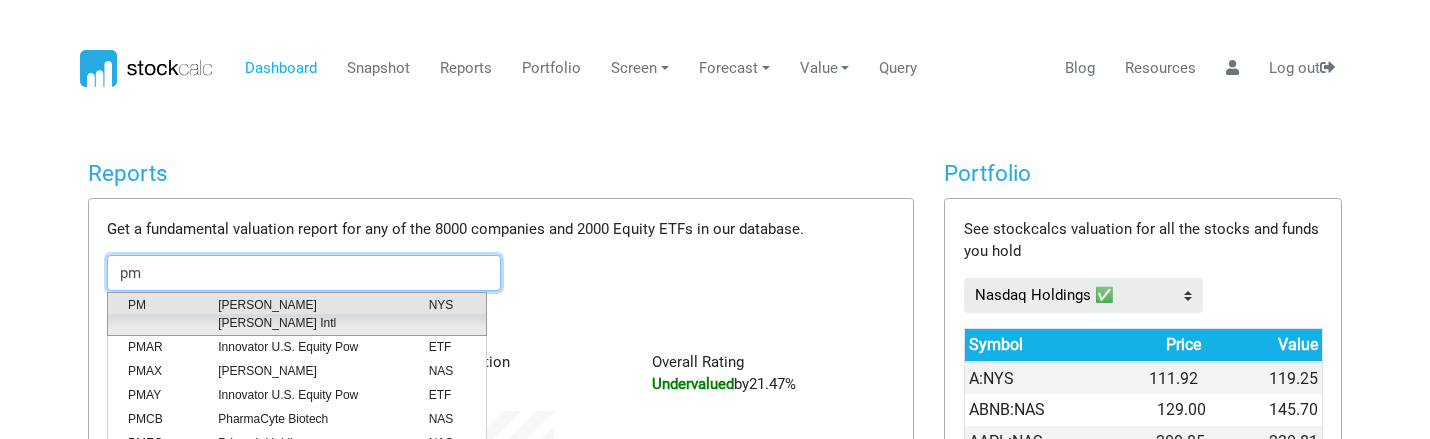 click on "[PERSON_NAME] [PERSON_NAME] Intl" at bounding box center [308, 314] 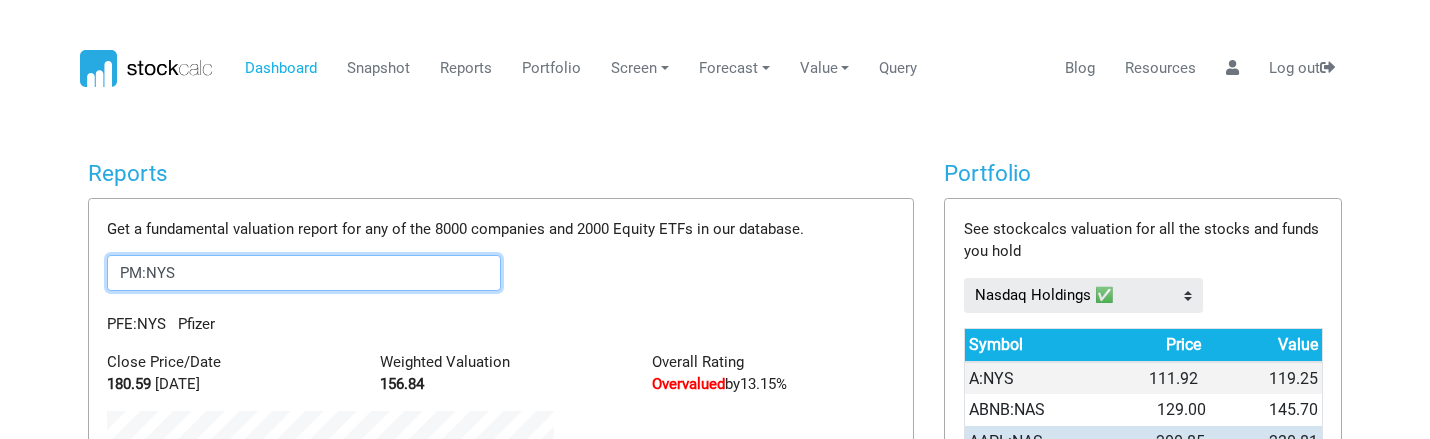 scroll, scrollTop: 999689, scrollLeft: 999523, axis: both 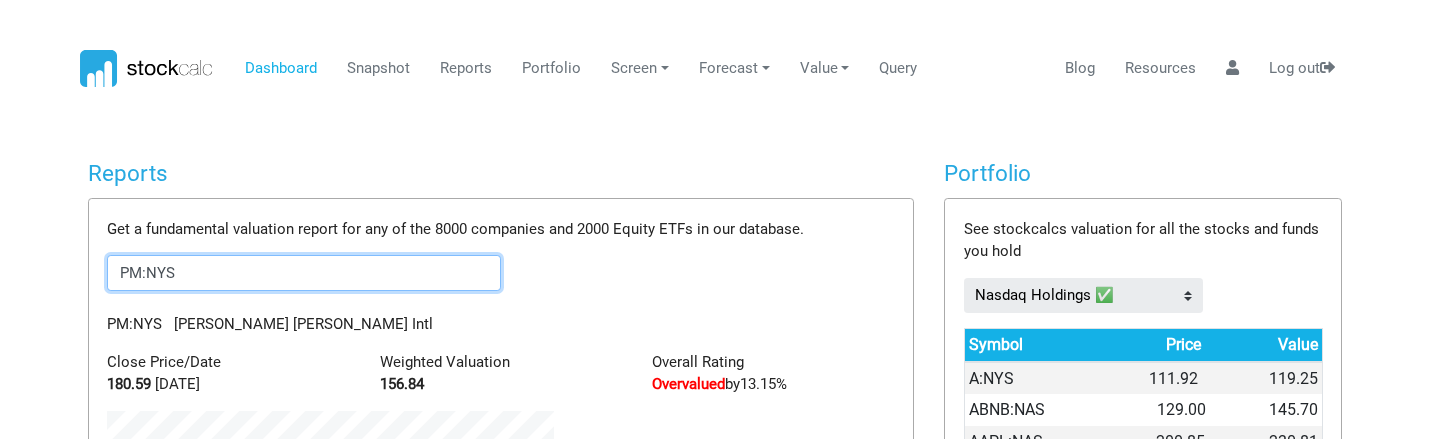drag, startPoint x: 315, startPoint y: 265, endPoint x: -1, endPoint y: 241, distance: 316.9101 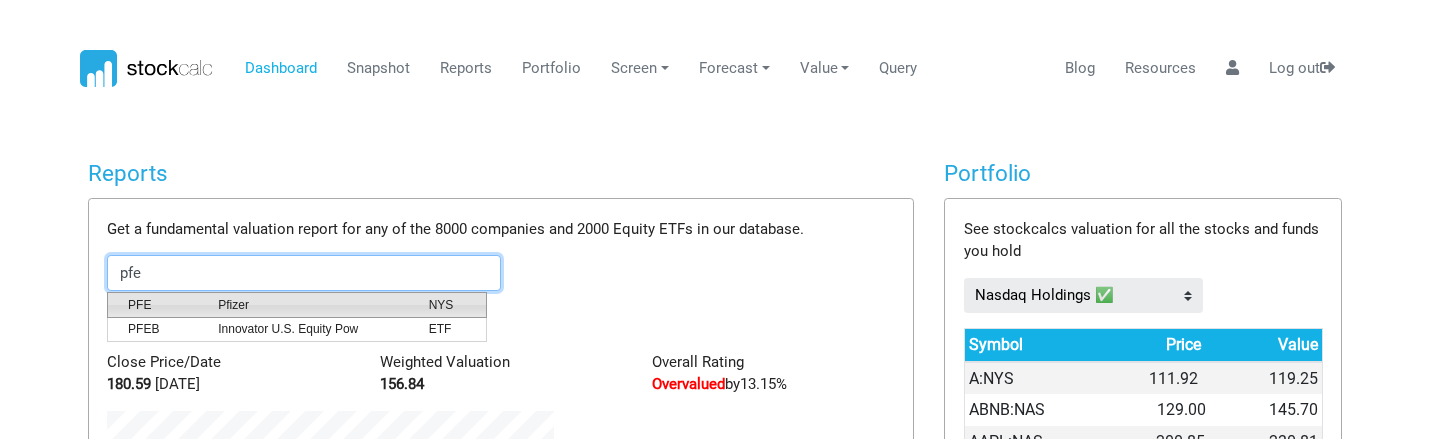 click on "Pfizer" at bounding box center [308, 305] 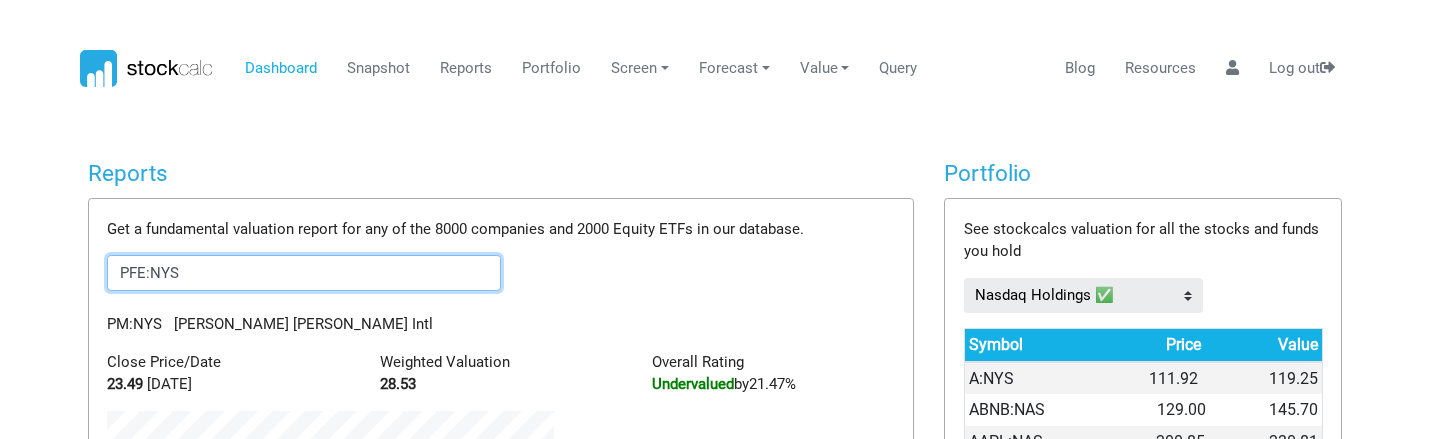 scroll, scrollTop: 999689, scrollLeft: 999523, axis: both 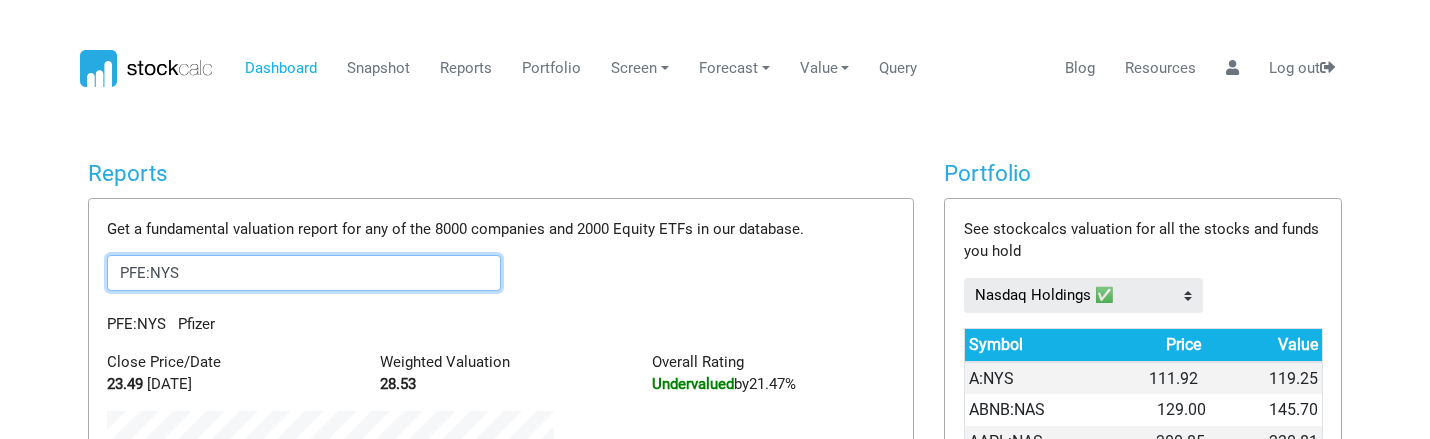 drag, startPoint x: 200, startPoint y: 270, endPoint x: -1, endPoint y: 285, distance: 201.55893 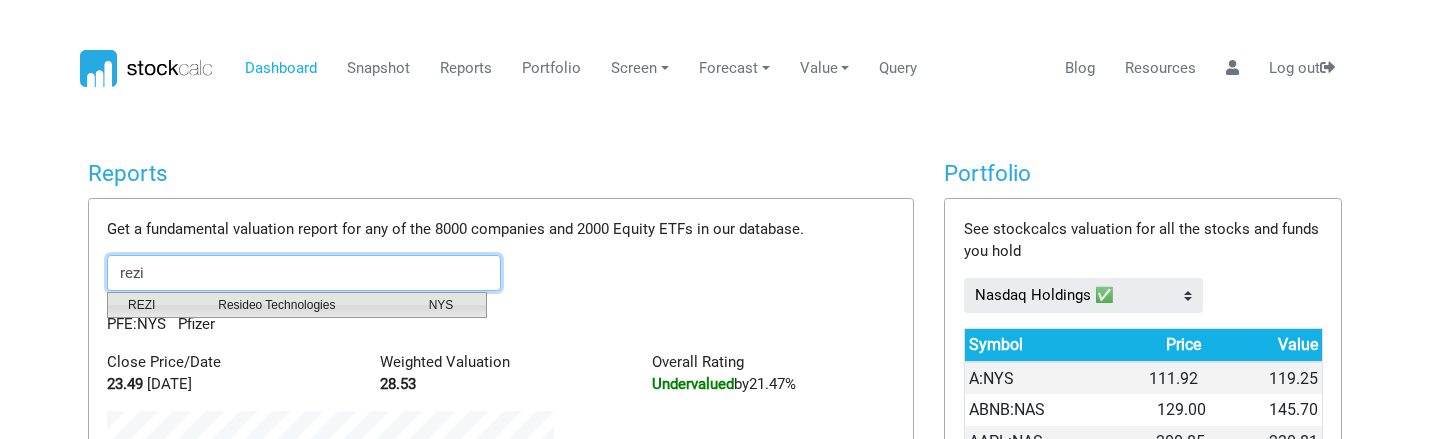 click on "Resideo Technologies" at bounding box center [308, 305] 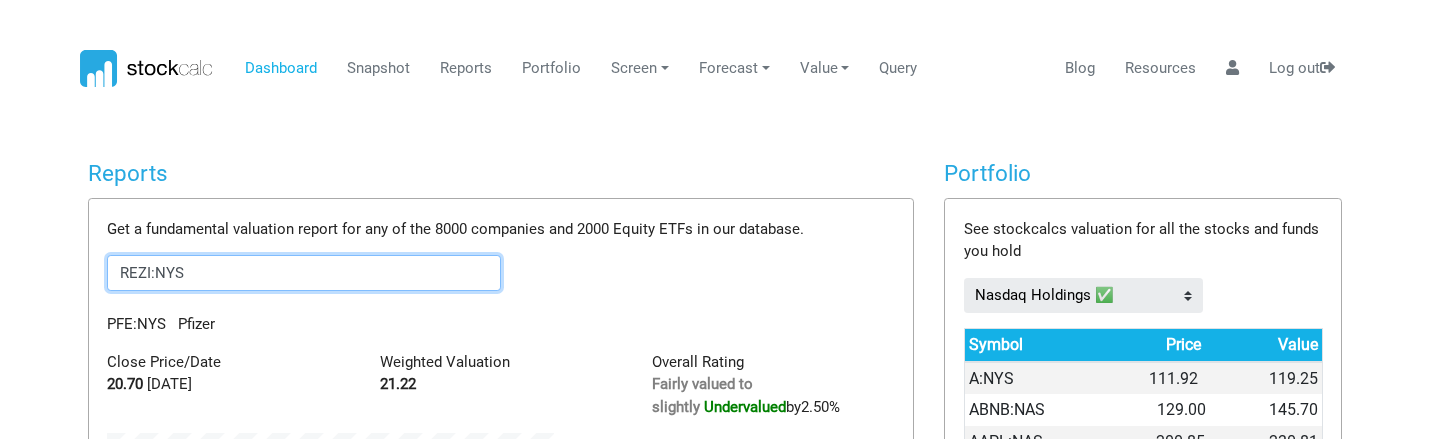 scroll, scrollTop: 999734, scrollLeft: 999523, axis: both 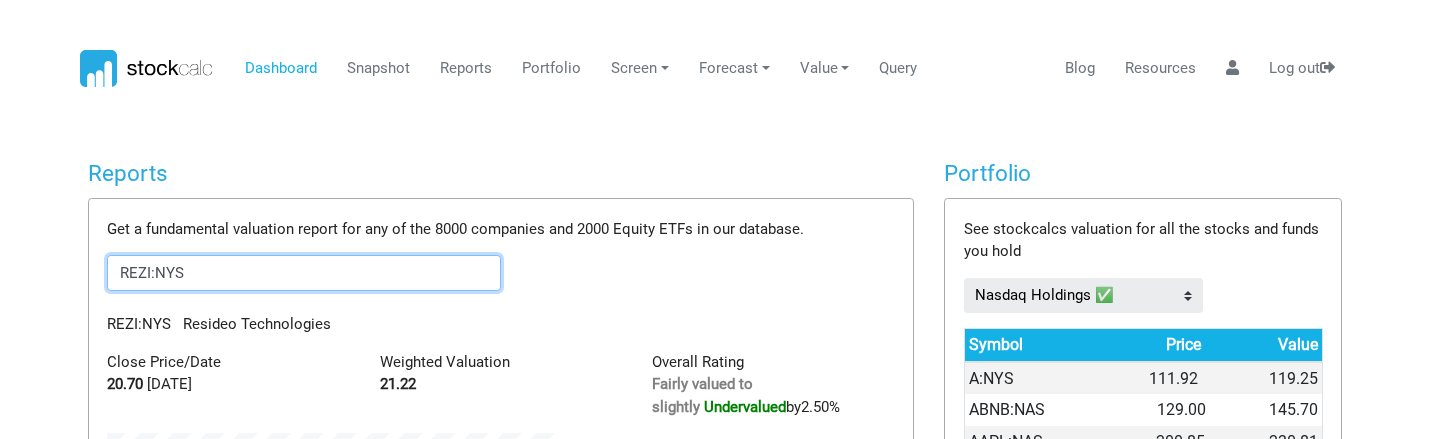 drag, startPoint x: 272, startPoint y: 263, endPoint x: -1, endPoint y: 260, distance: 273.01648 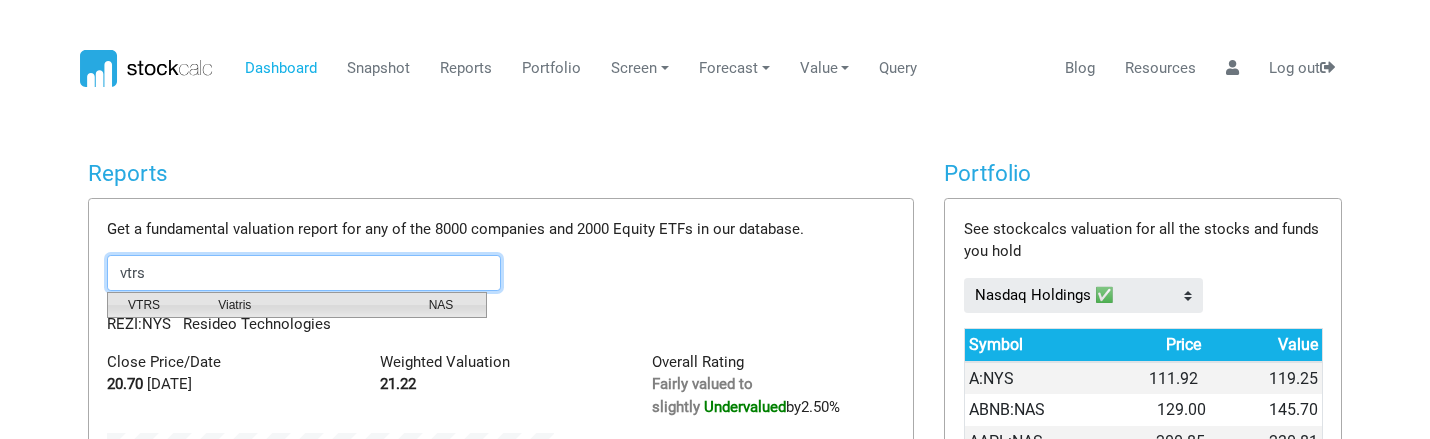 click on "Viatris" at bounding box center [308, 305] 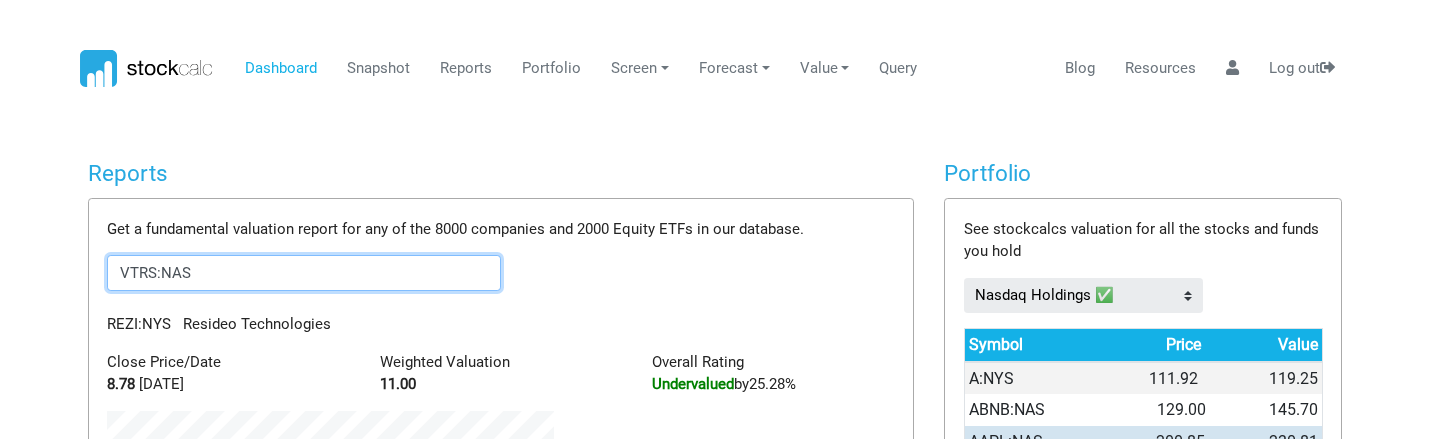 scroll, scrollTop: 999618, scrollLeft: 999523, axis: both 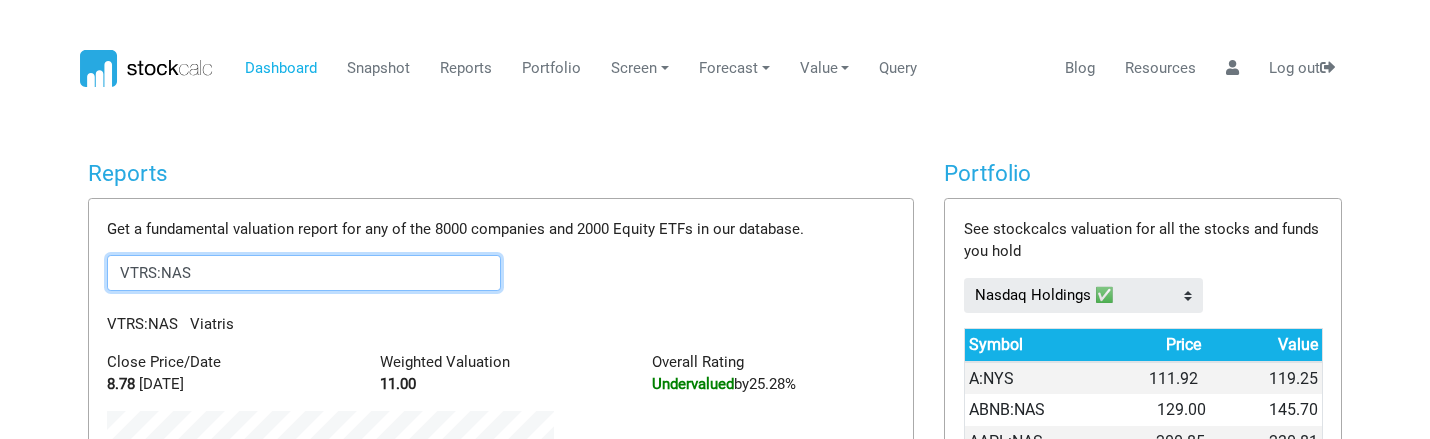 drag, startPoint x: 325, startPoint y: 272, endPoint x: -1, endPoint y: 191, distance: 335.9122 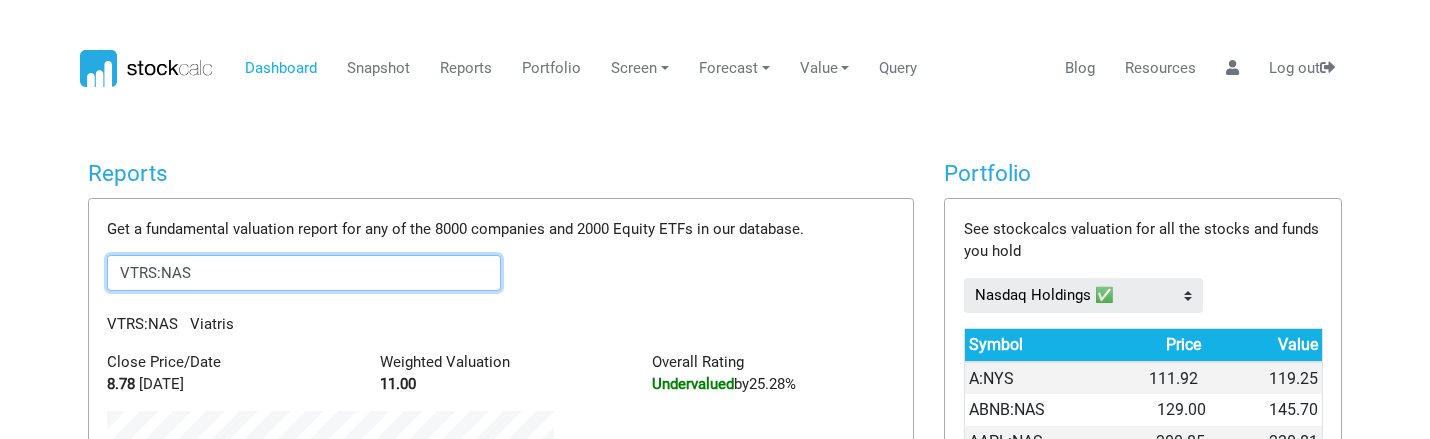 click on "Dashboard
Snapshot
Reports
Portfolio
Screen
Stock Screener
Sector ETF Industry Value" at bounding box center [715, 219] 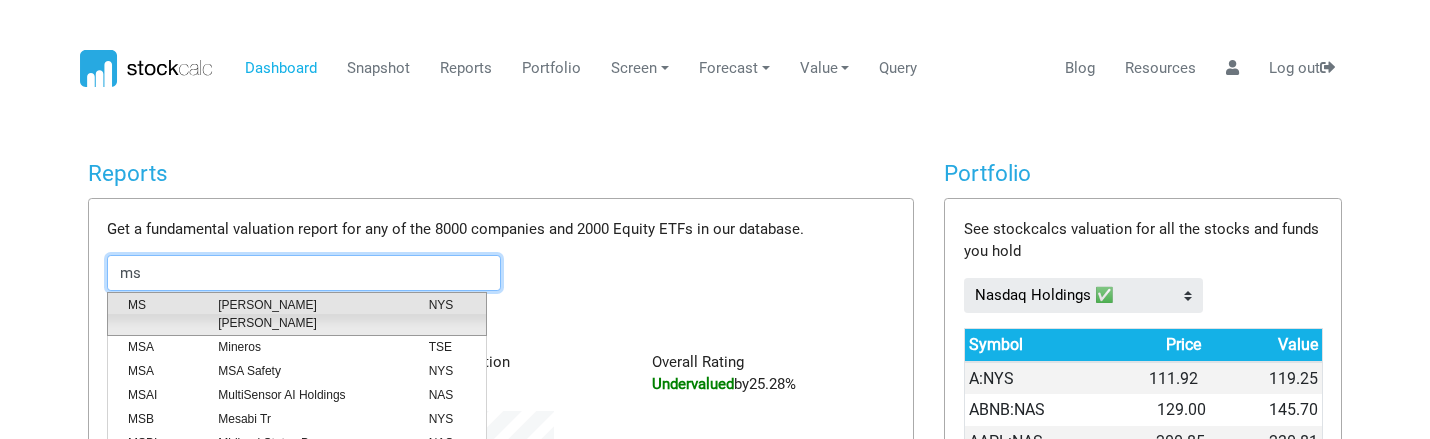 click on "[PERSON_NAME] [PERSON_NAME]" at bounding box center [308, 314] 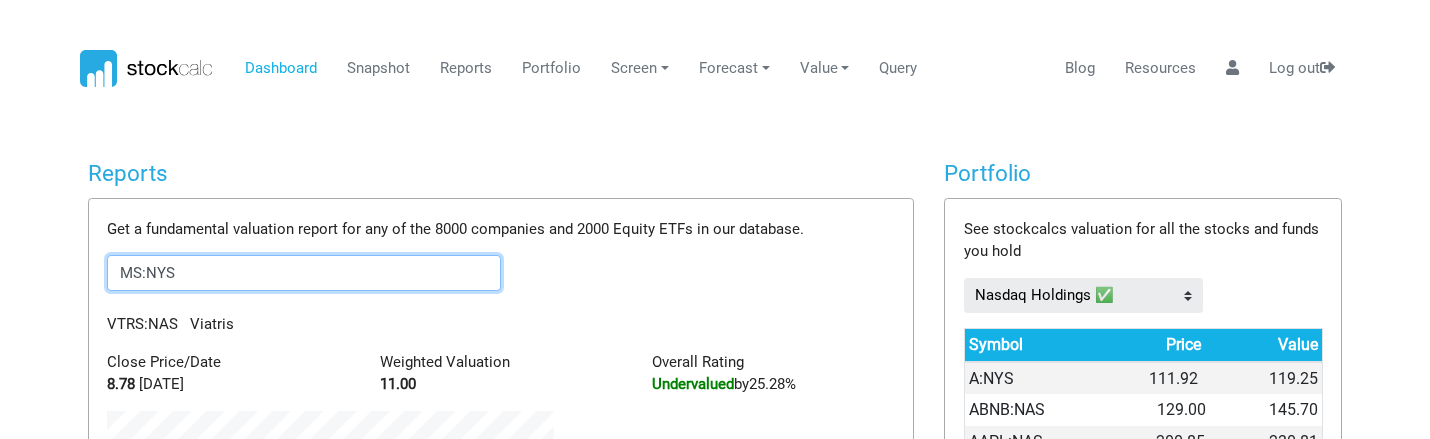scroll, scrollTop: 0, scrollLeft: 0, axis: both 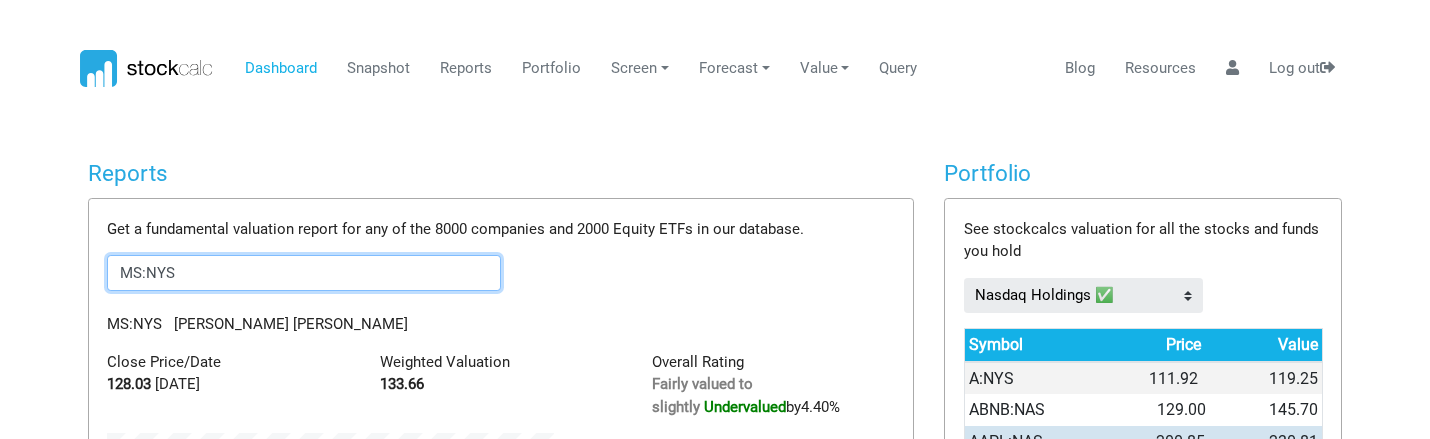 type on "MS:NYS" 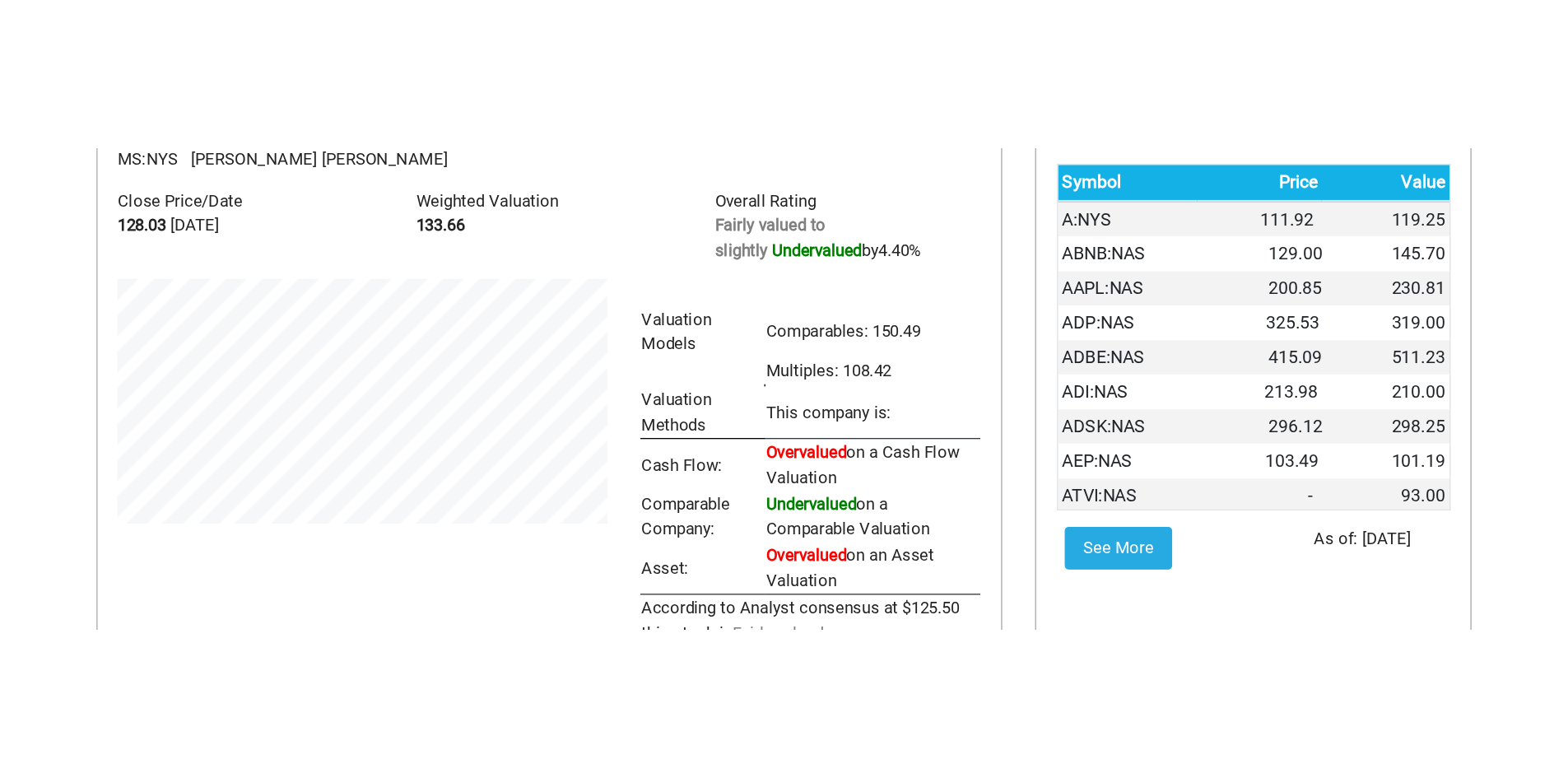 scroll, scrollTop: 247, scrollLeft: 0, axis: vertical 